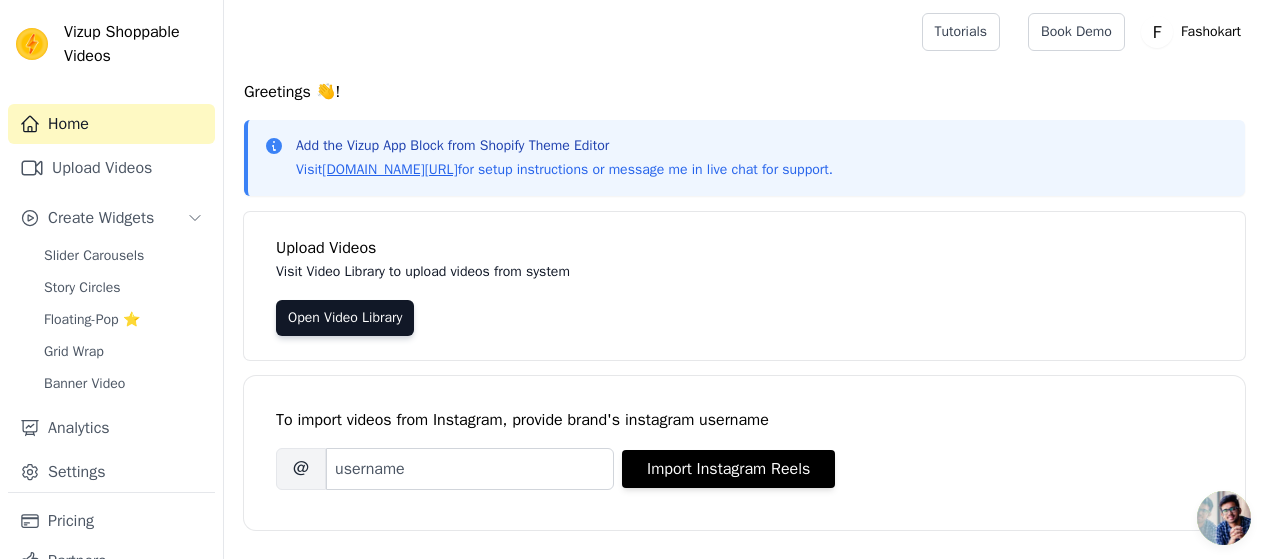 scroll, scrollTop: 0, scrollLeft: 0, axis: both 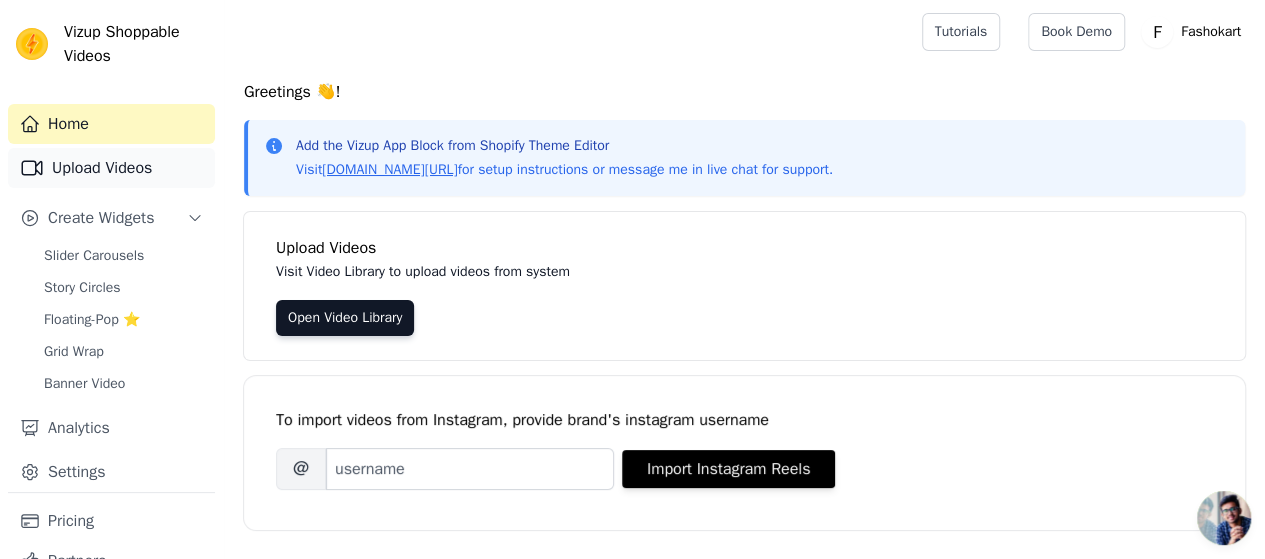 click on "Upload Videos" at bounding box center [111, 168] 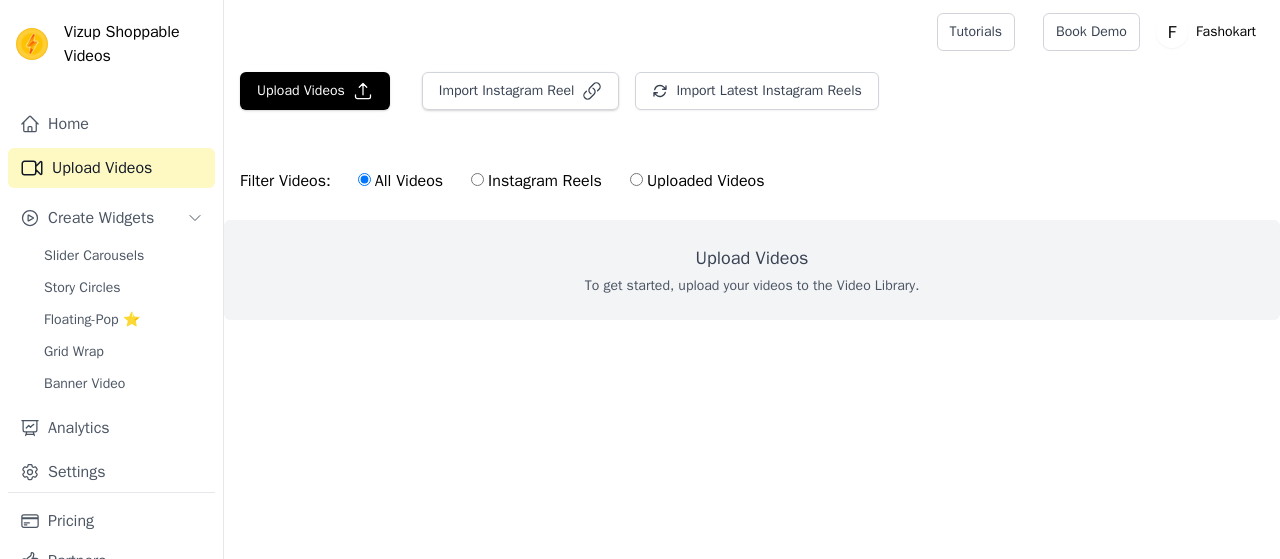 scroll, scrollTop: 0, scrollLeft: 0, axis: both 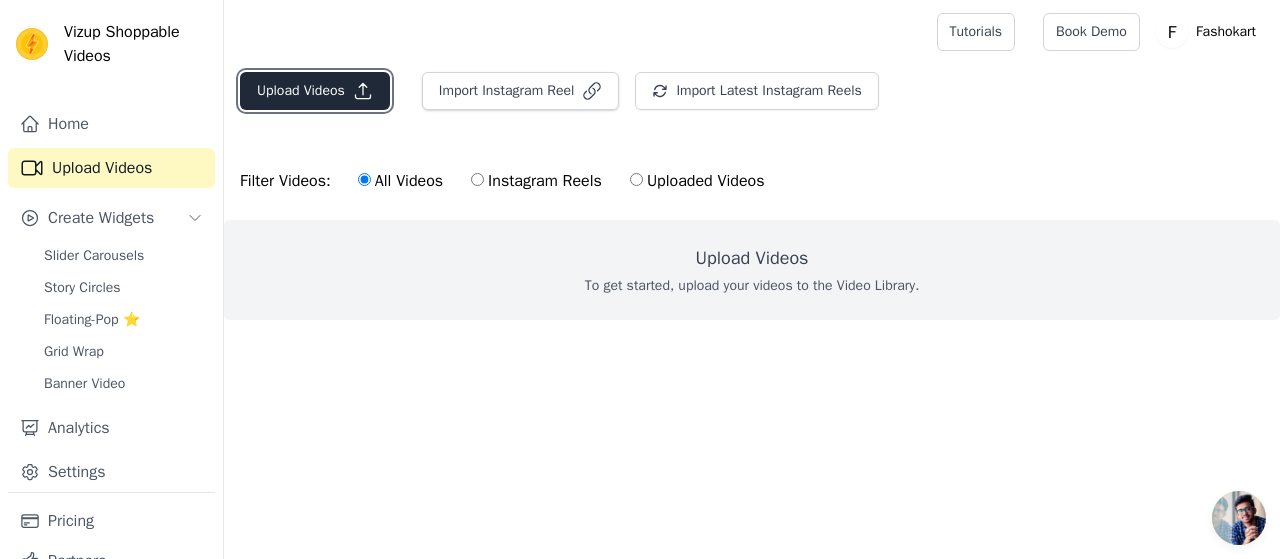 click on "Upload Videos" at bounding box center (315, 91) 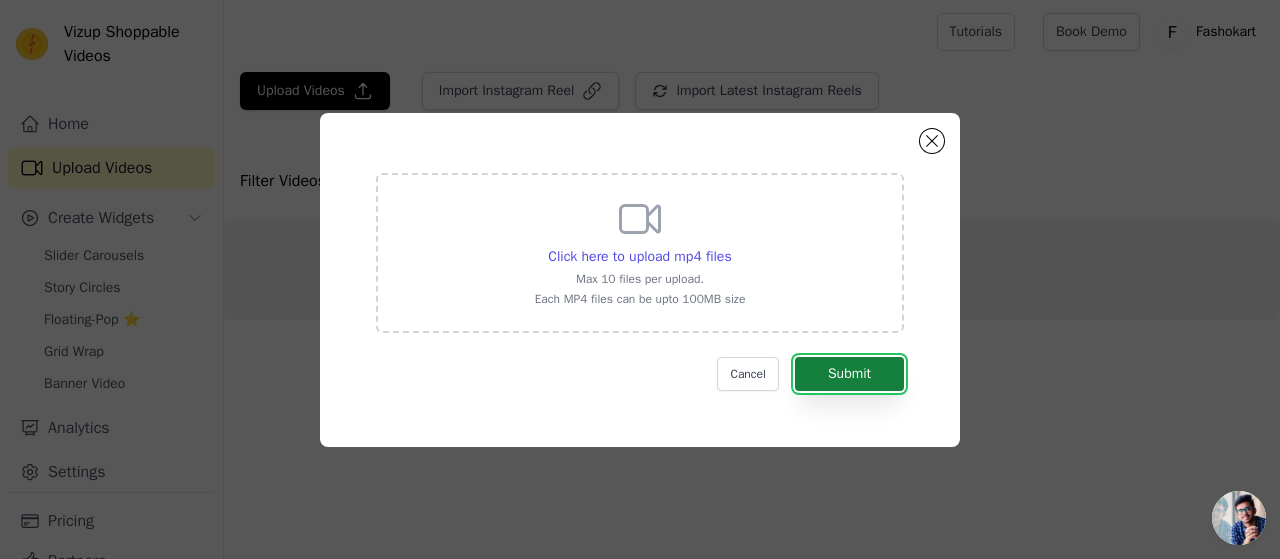 click on "Submit" at bounding box center (849, 374) 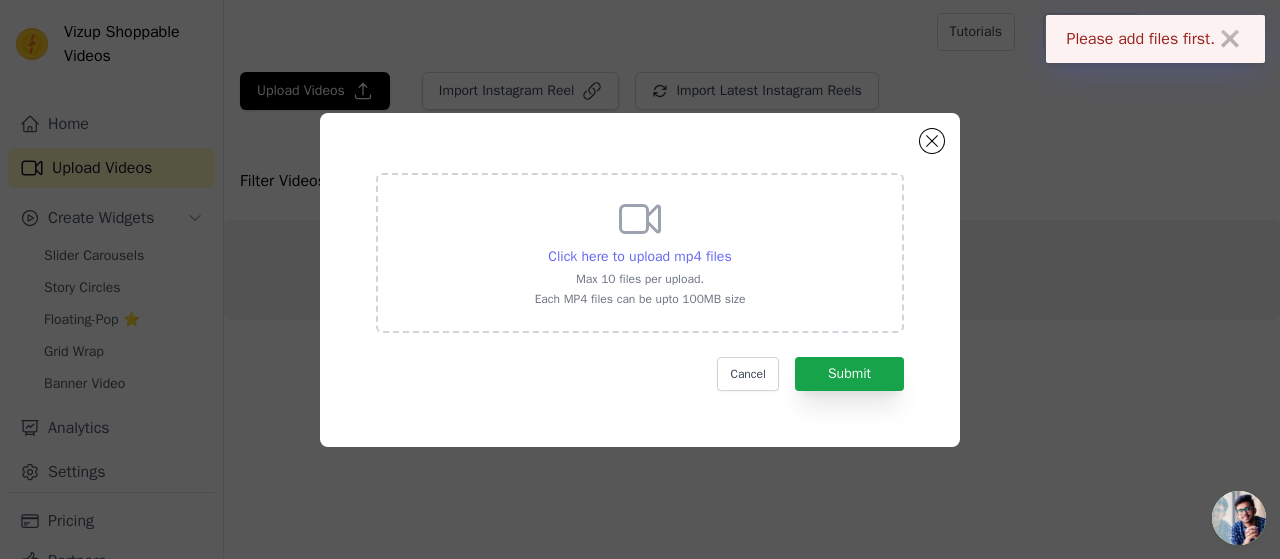 click on "Click here to upload mp4 files" at bounding box center (639, 256) 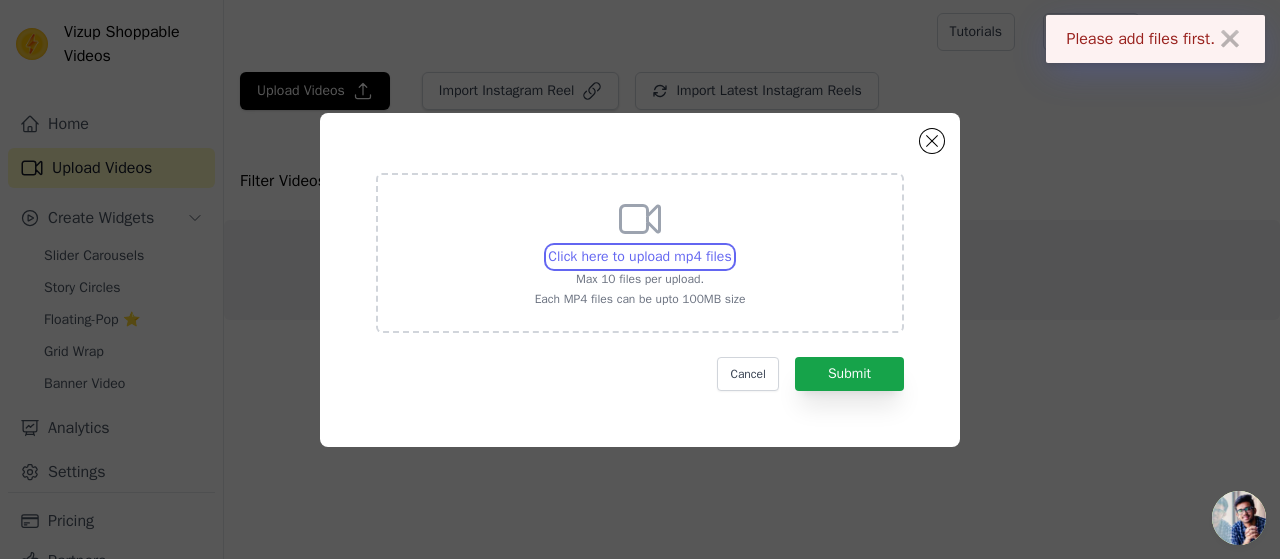 click on "Click here to upload mp4 files     Max 10 files per upload.   Each MP4 files can be upto 100MB size" at bounding box center [731, 246] 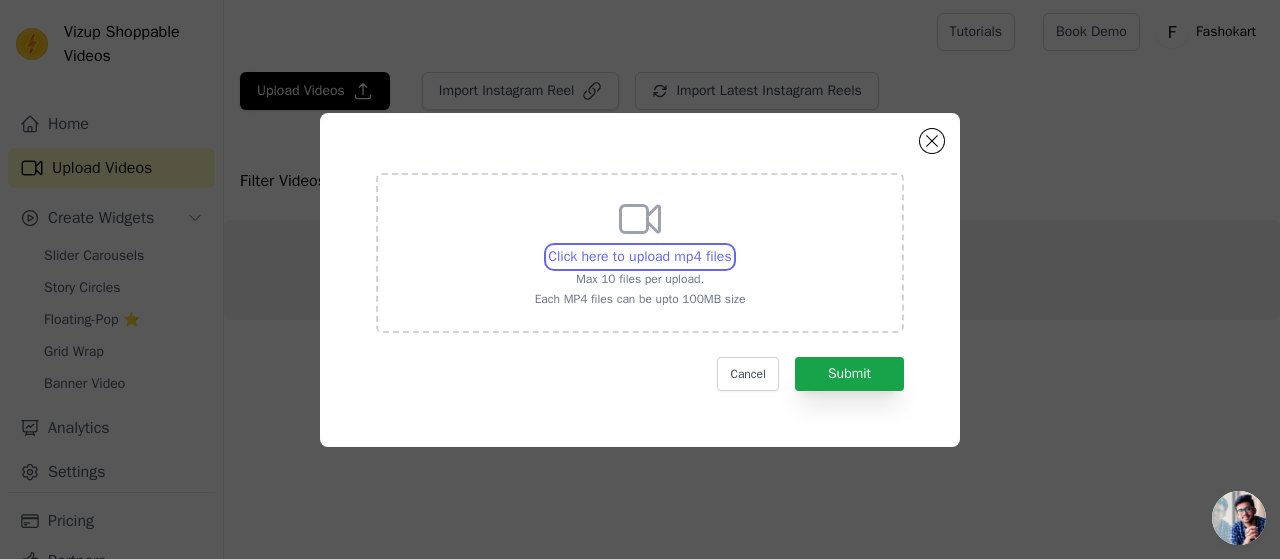 type on "C:\fakepath\WhatsApp Video 2025-07-10 at 1.19.53 PM.mp4" 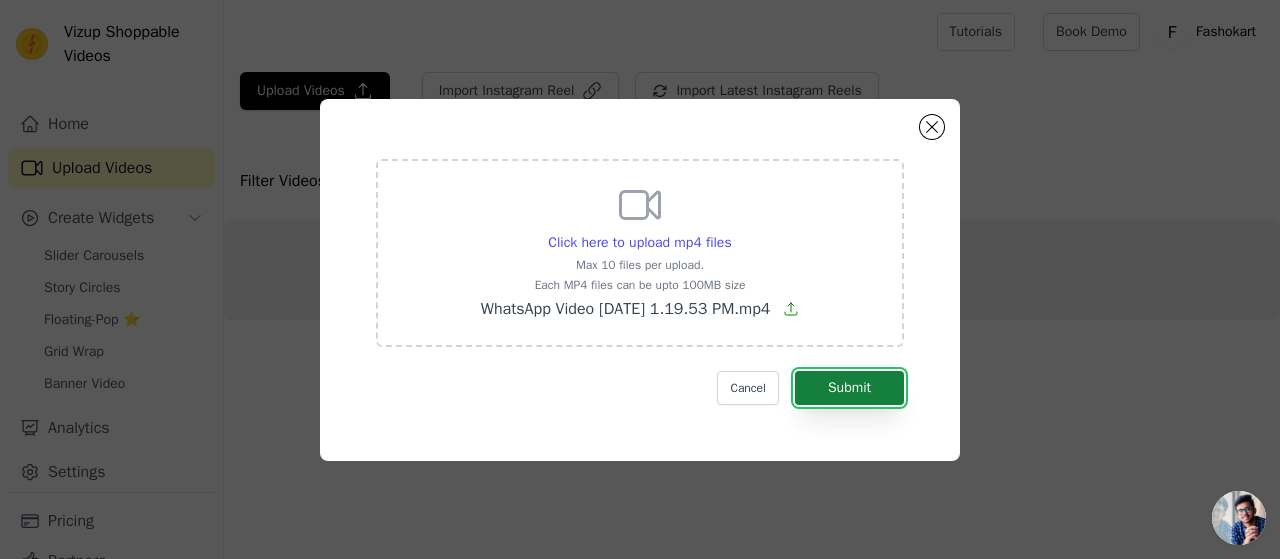 click on "Submit" at bounding box center [849, 388] 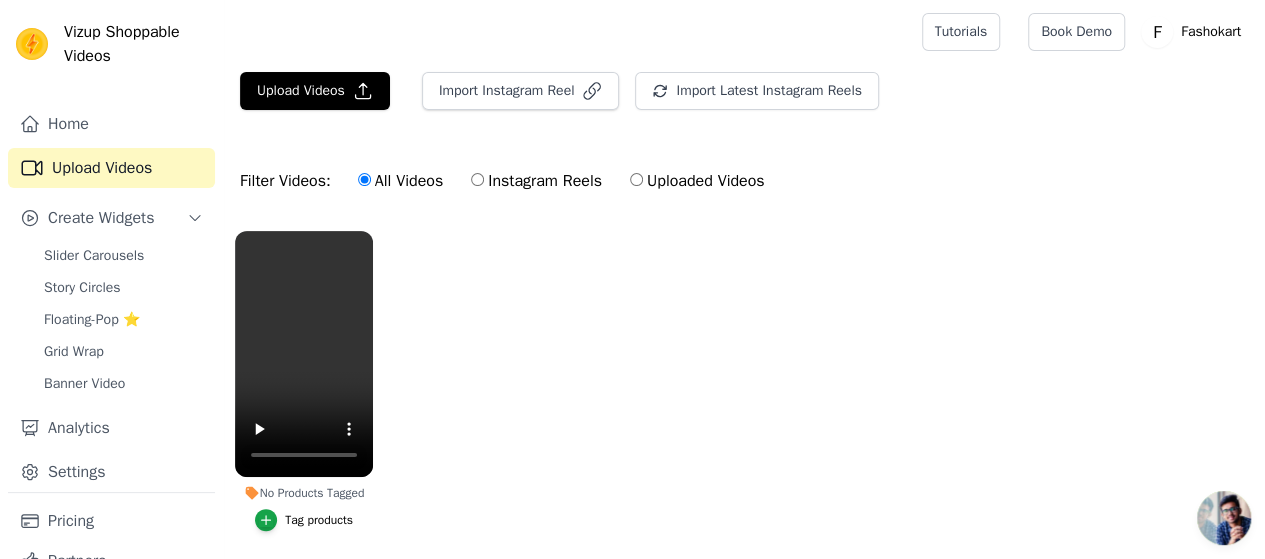 click on "Tag products" at bounding box center [319, 520] 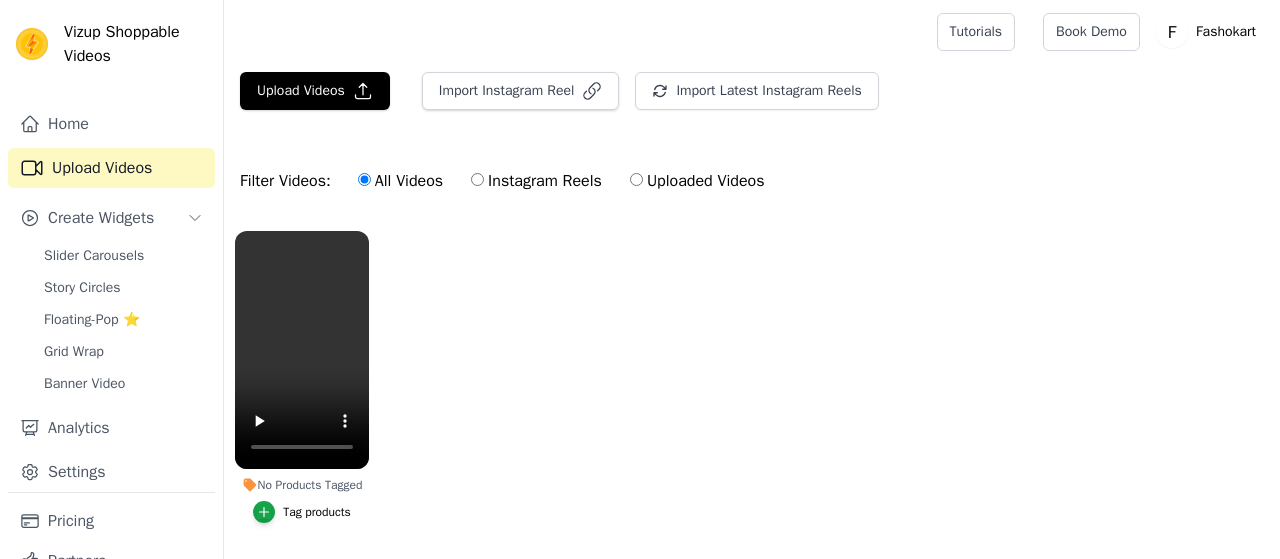 scroll, scrollTop: 0, scrollLeft: 0, axis: both 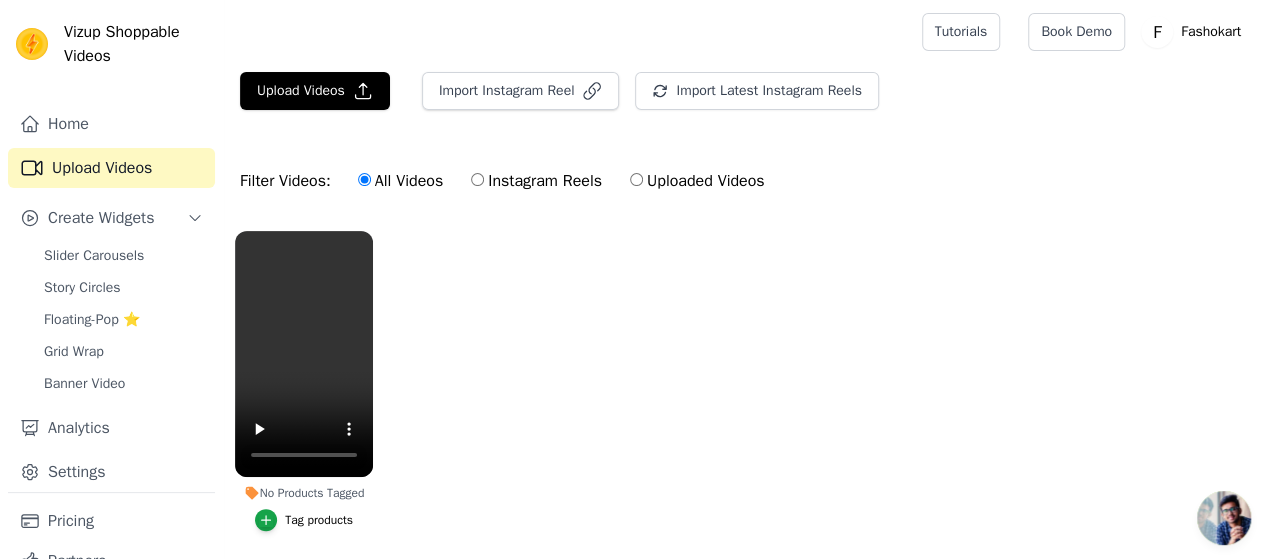 click on "Tag products" at bounding box center (319, 520) 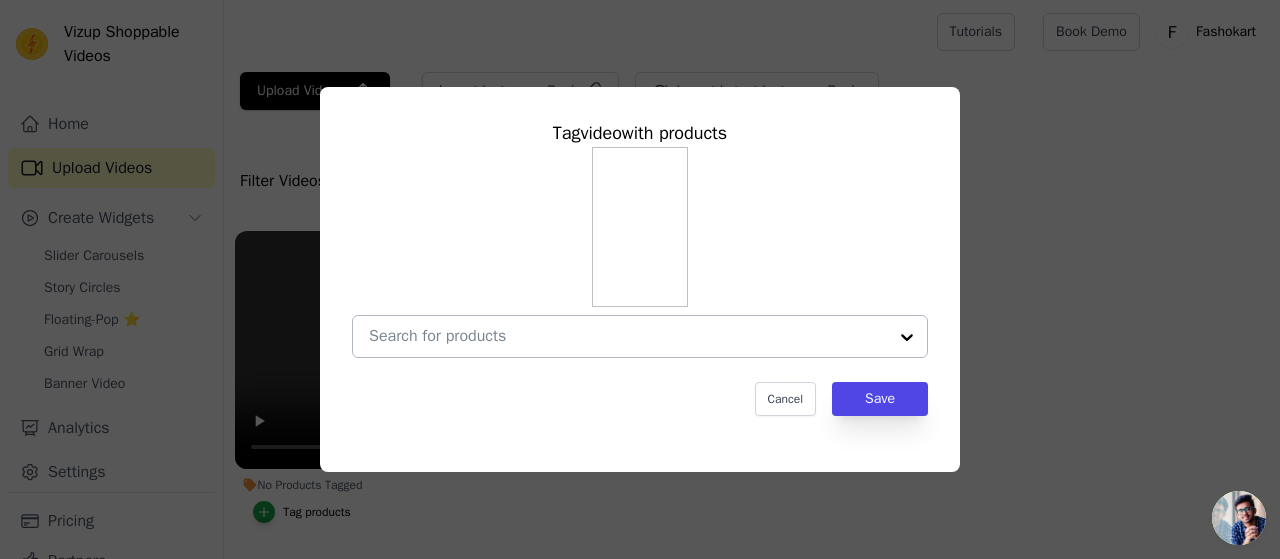 click at bounding box center (907, 336) 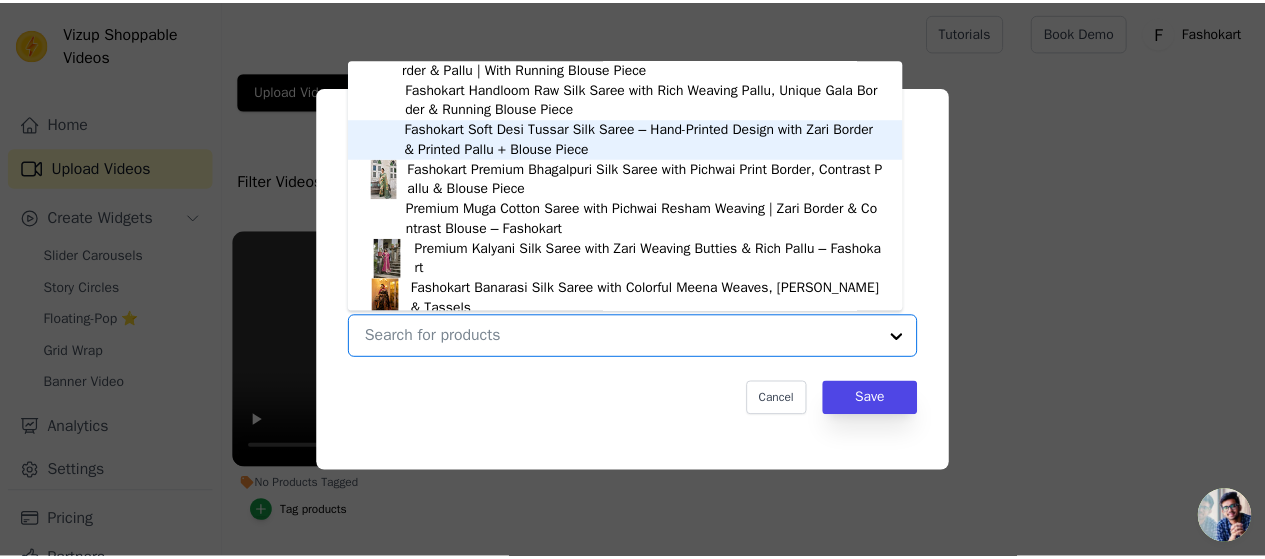 scroll, scrollTop: 3520, scrollLeft: 0, axis: vertical 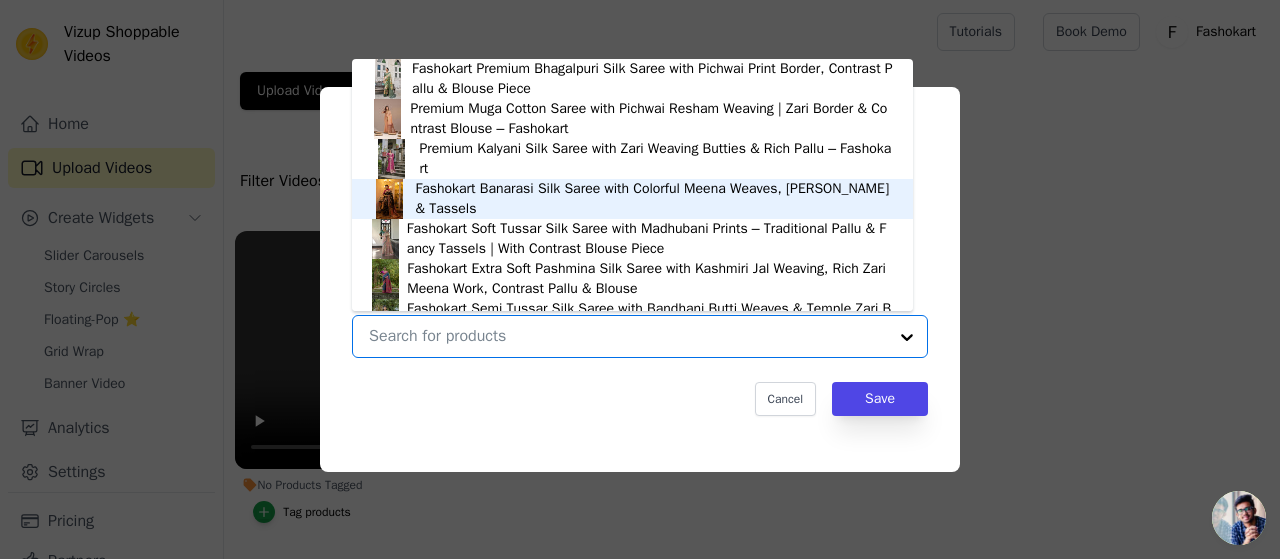 click on "Fashokart Banarasi Silk Saree with Colorful Meena Weaves, Rich Pallu & Tassels" at bounding box center (653, 199) 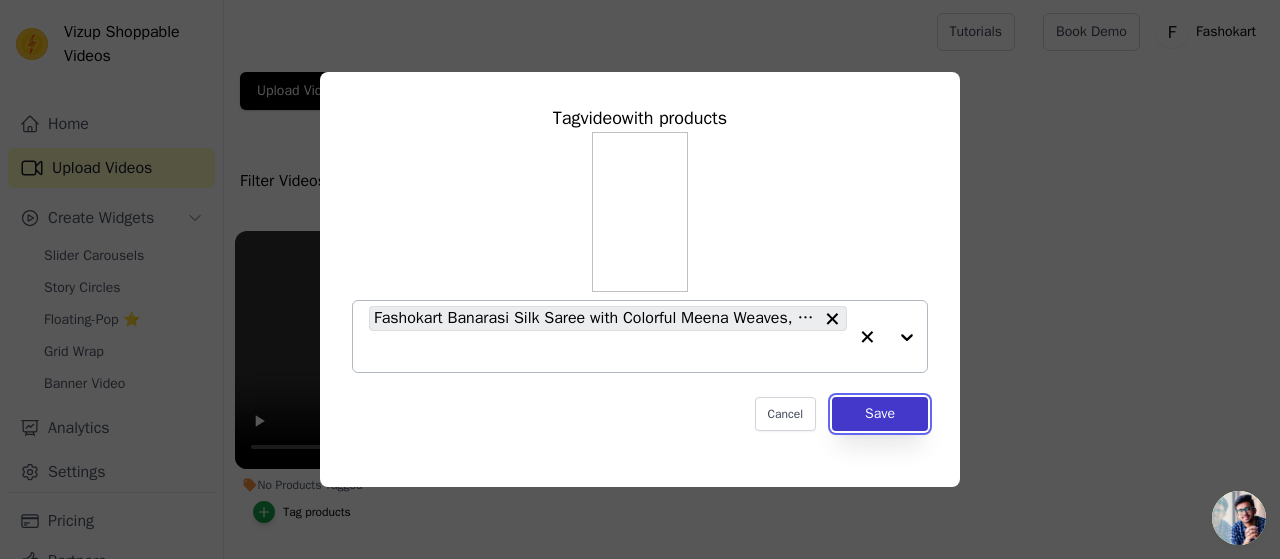 click on "Save" at bounding box center (880, 414) 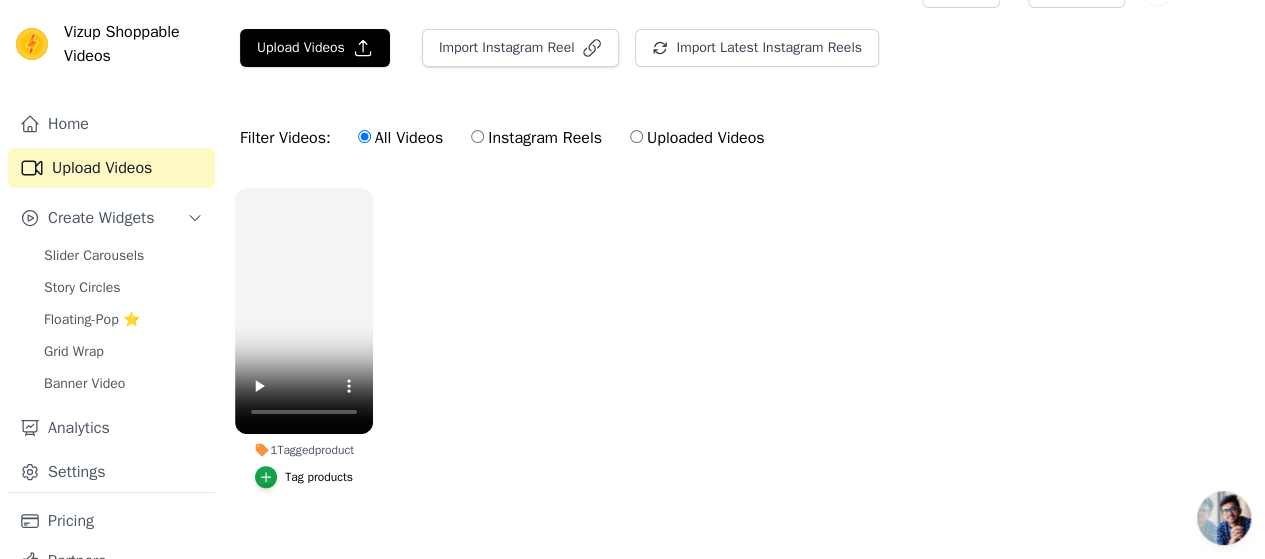 scroll, scrollTop: 67, scrollLeft: 0, axis: vertical 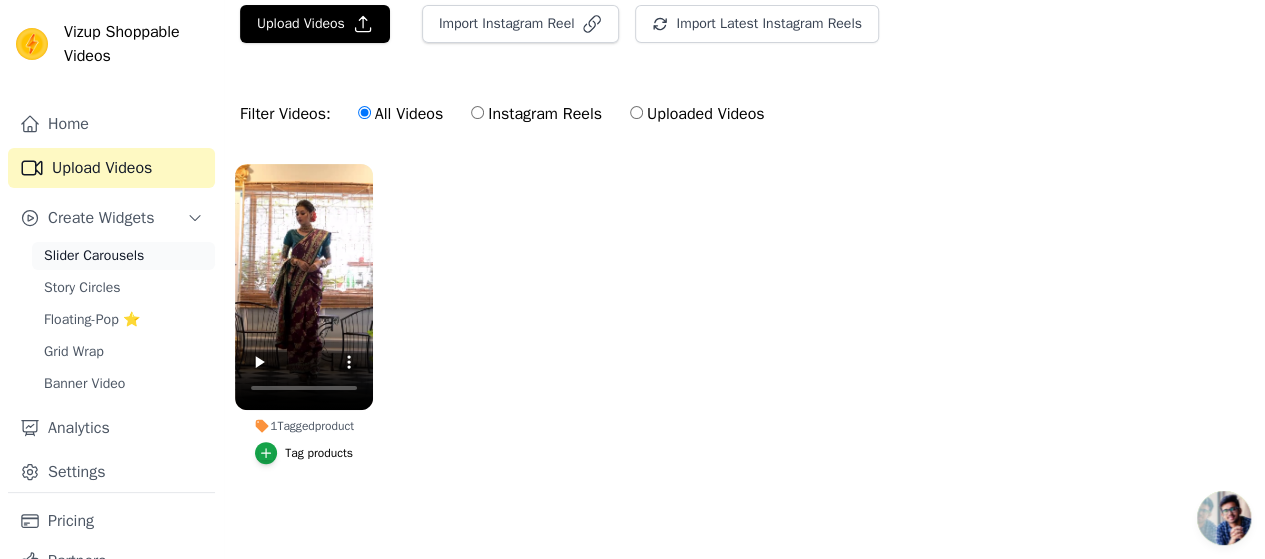 click on "Slider Carousels" at bounding box center [94, 256] 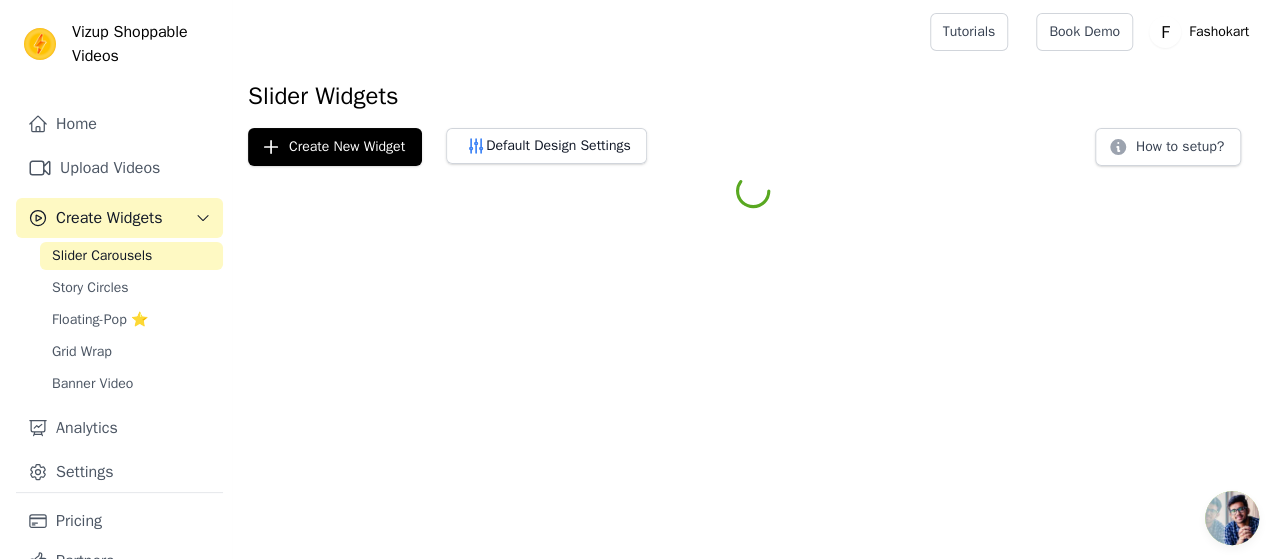 scroll, scrollTop: 0, scrollLeft: 0, axis: both 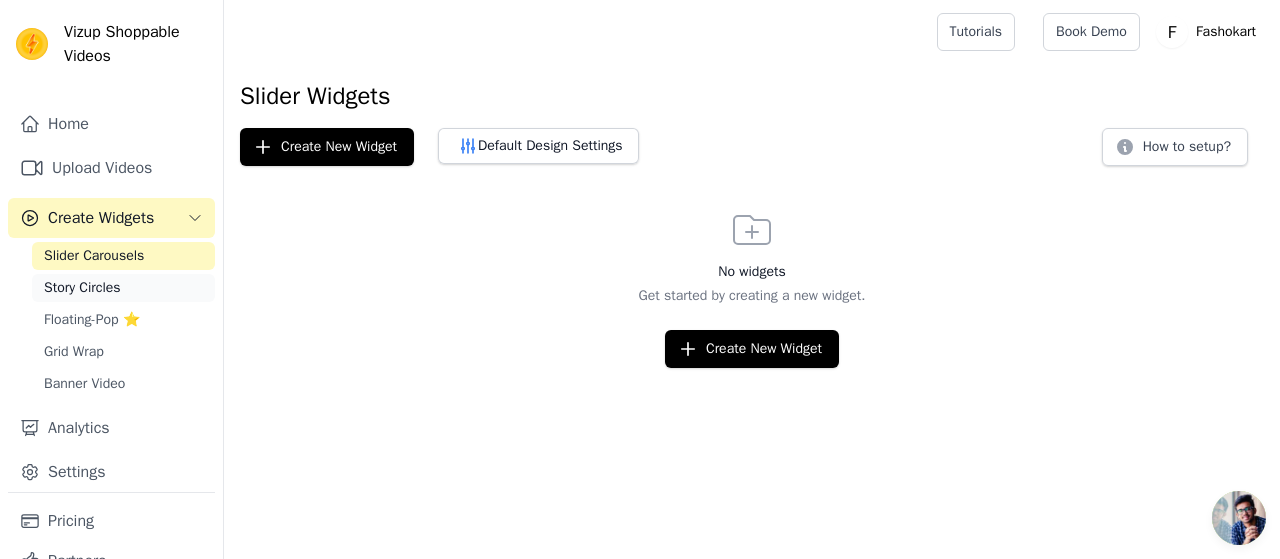 click on "Story Circles" at bounding box center (123, 288) 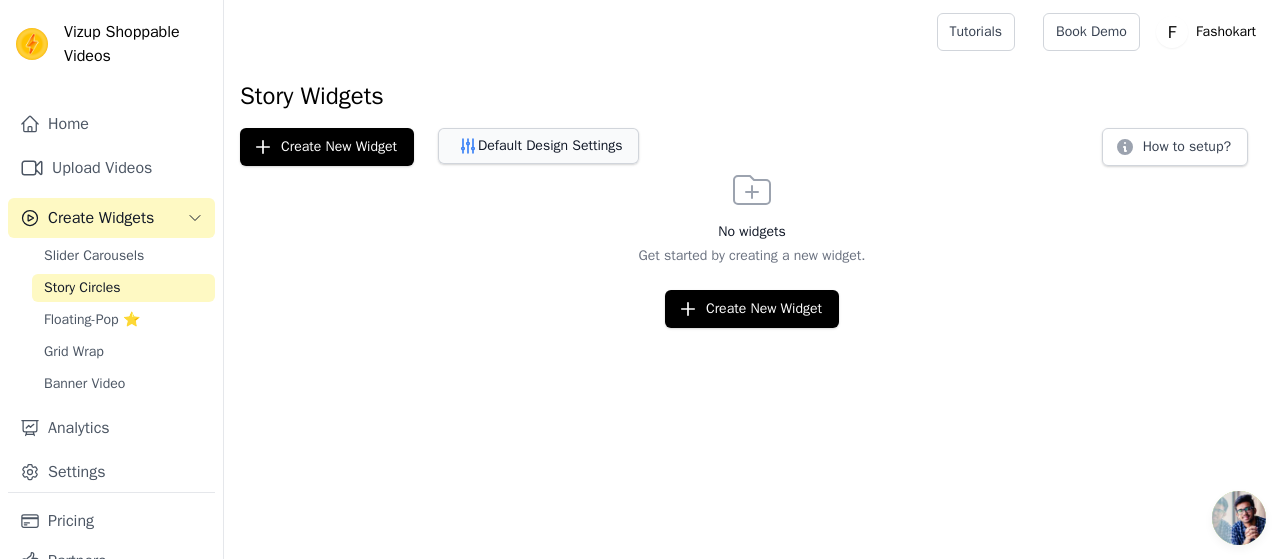 click 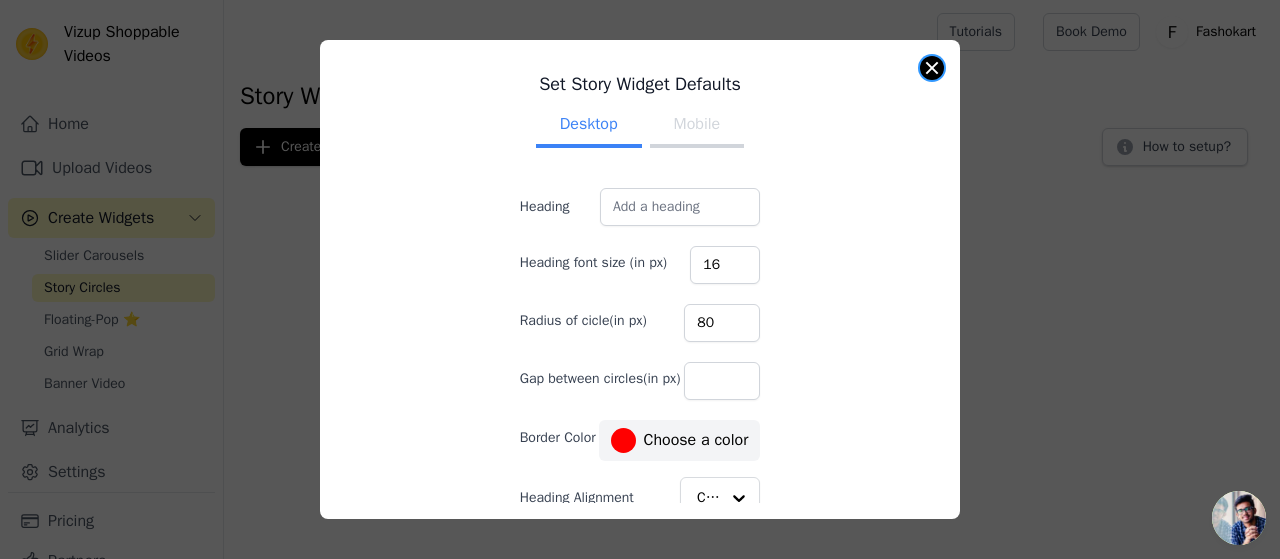 click at bounding box center (932, 68) 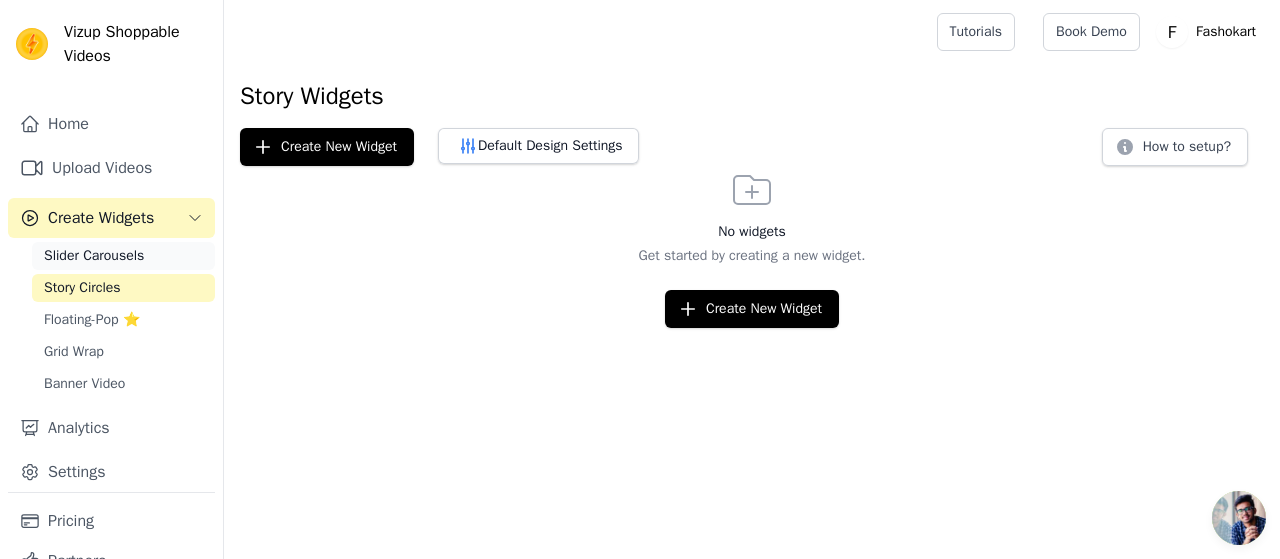 click on "Slider Carousels" at bounding box center [94, 256] 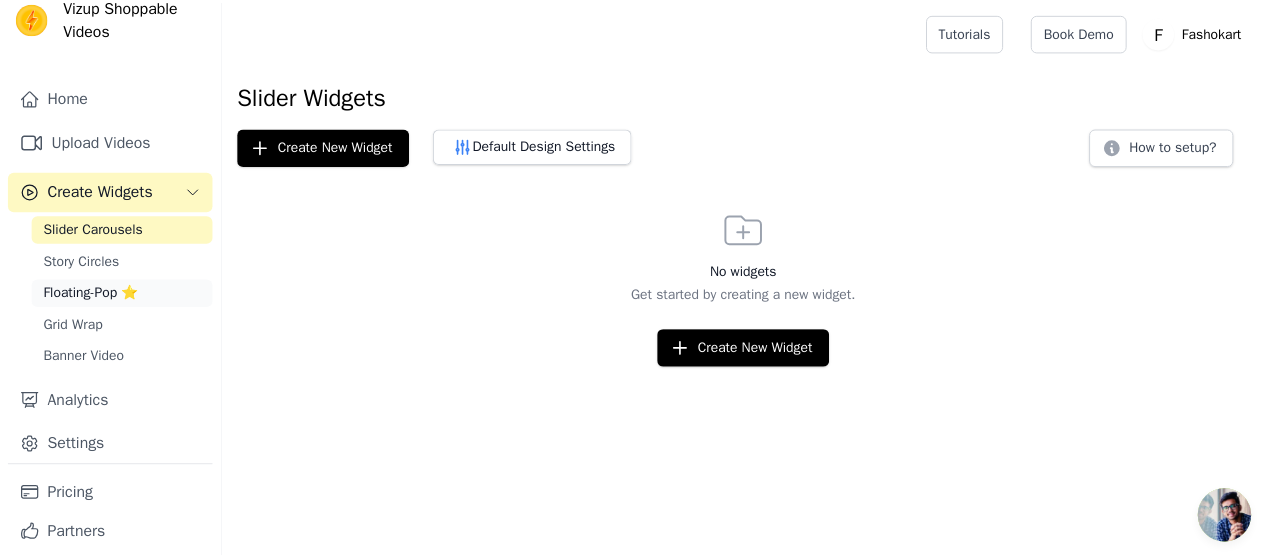 scroll, scrollTop: 0, scrollLeft: 0, axis: both 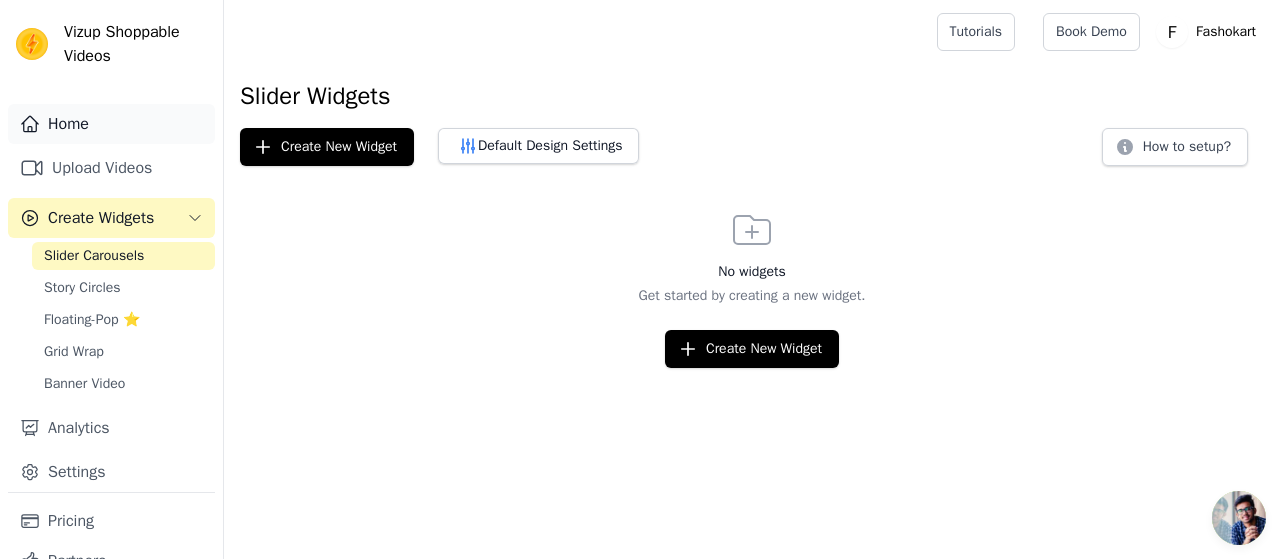 click on "Home" at bounding box center (111, 124) 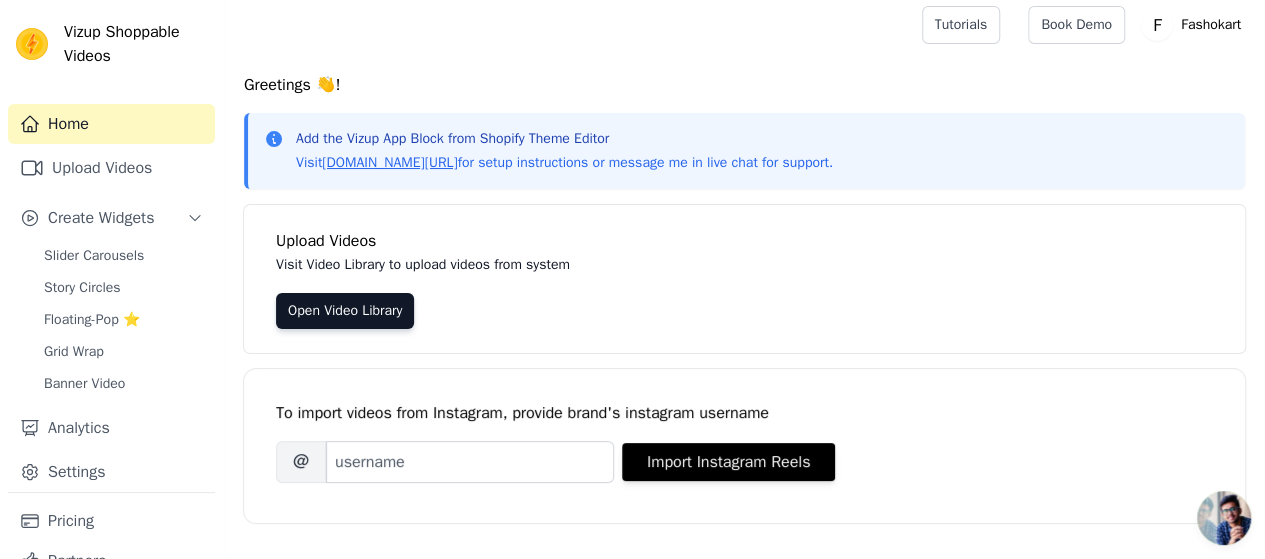 scroll, scrollTop: 0, scrollLeft: 0, axis: both 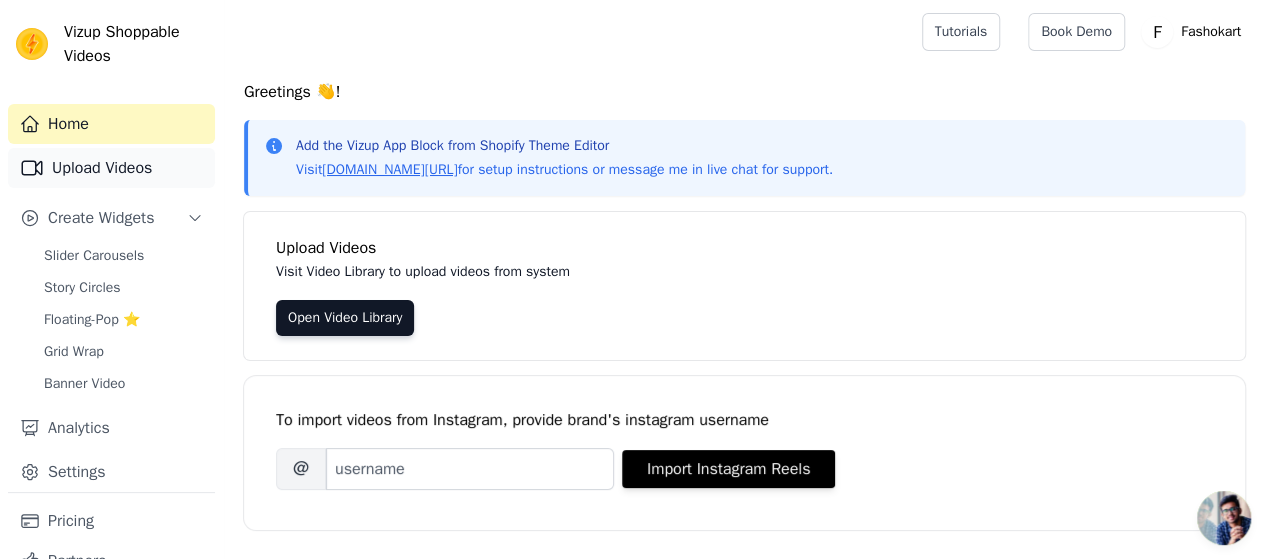 click on "Upload Videos" at bounding box center (111, 168) 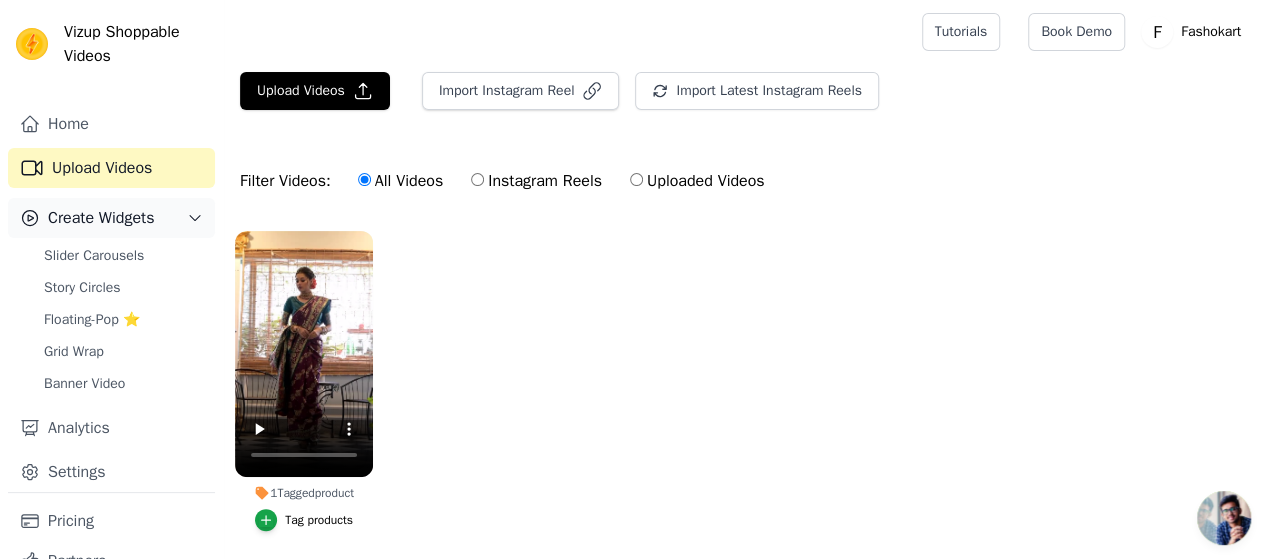 click on "Create Widgets" at bounding box center (101, 218) 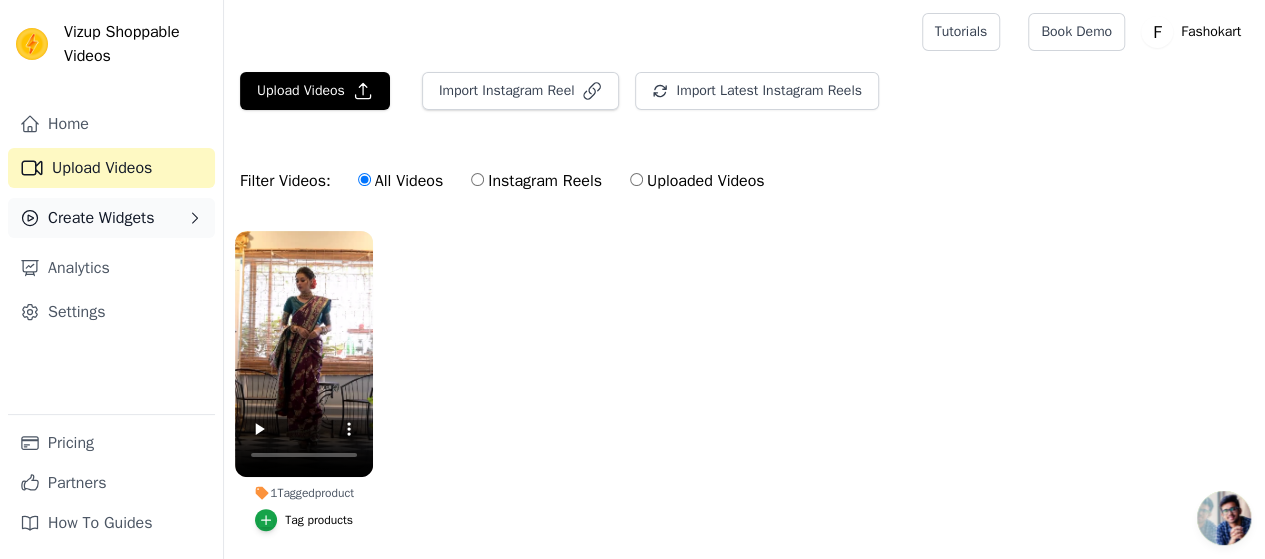 click on "Create Widgets" at bounding box center [111, 218] 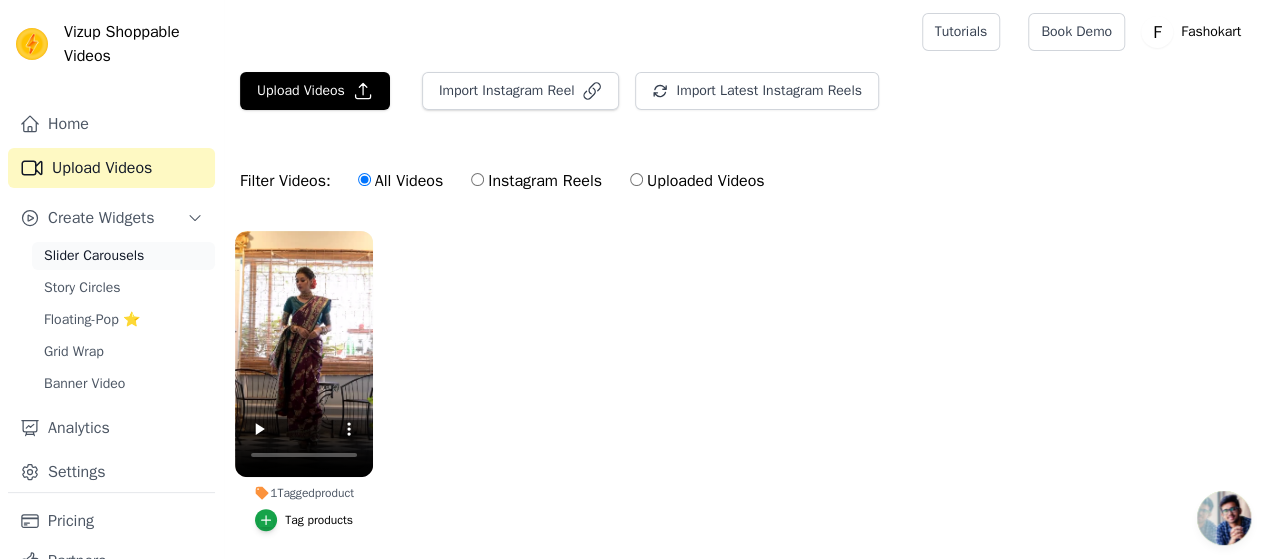 click on "Slider Carousels" at bounding box center [94, 256] 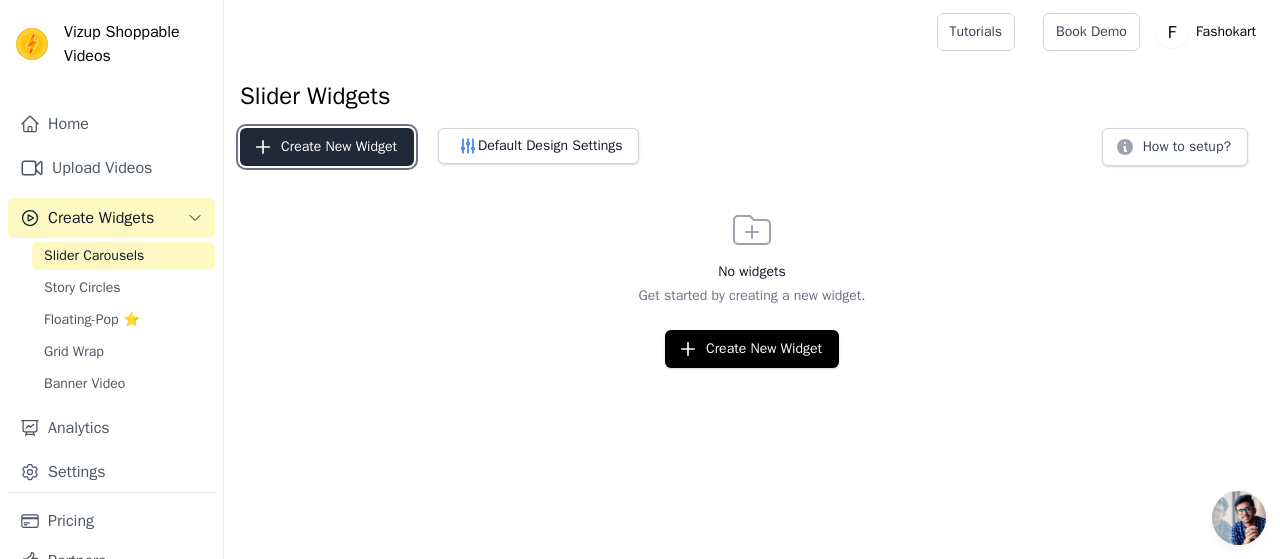 click on "Create New Widget" at bounding box center (327, 147) 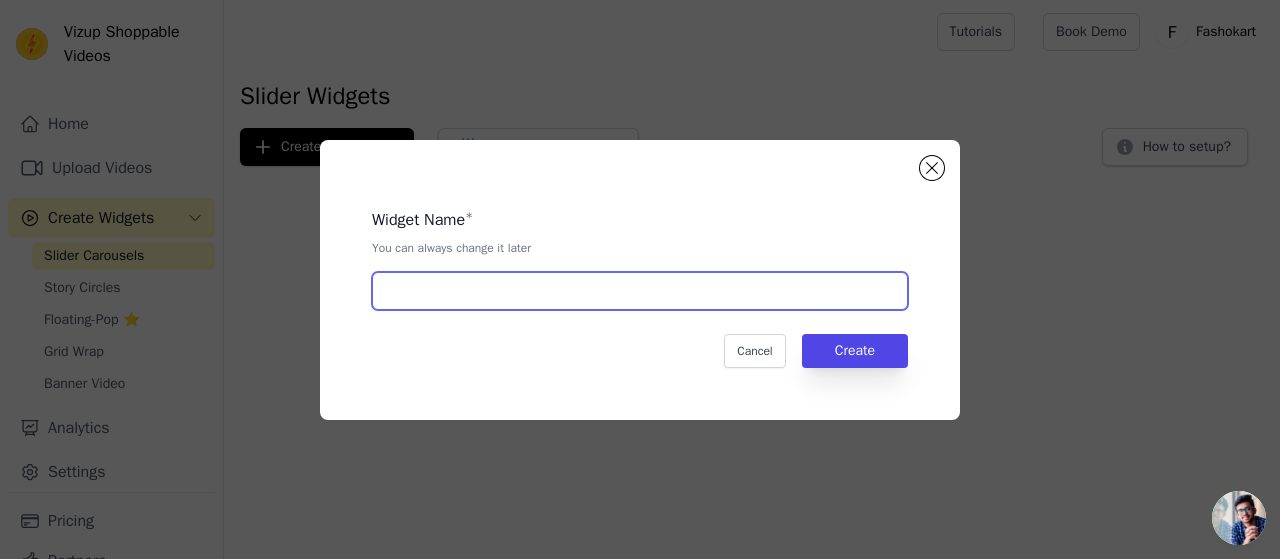 click at bounding box center (640, 291) 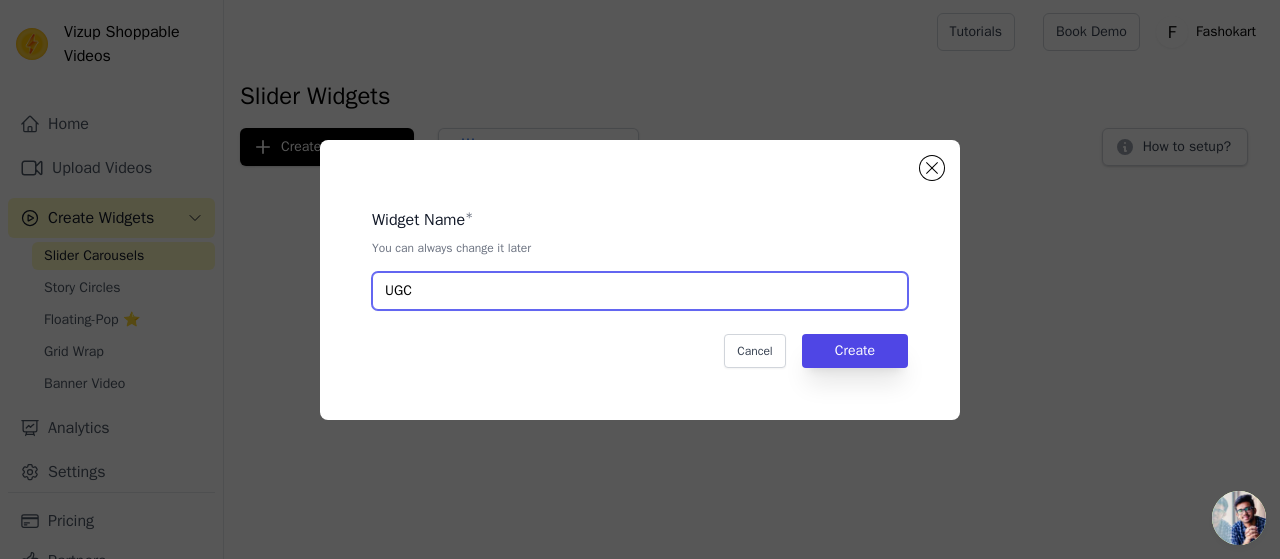 type on "UGC" 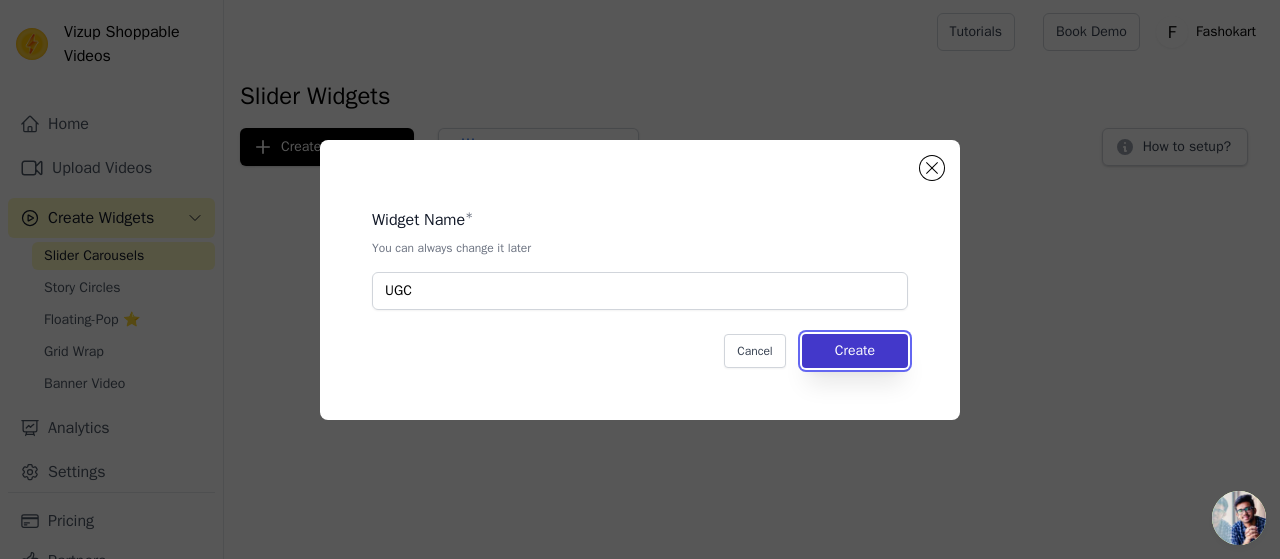 click on "Create" at bounding box center [855, 351] 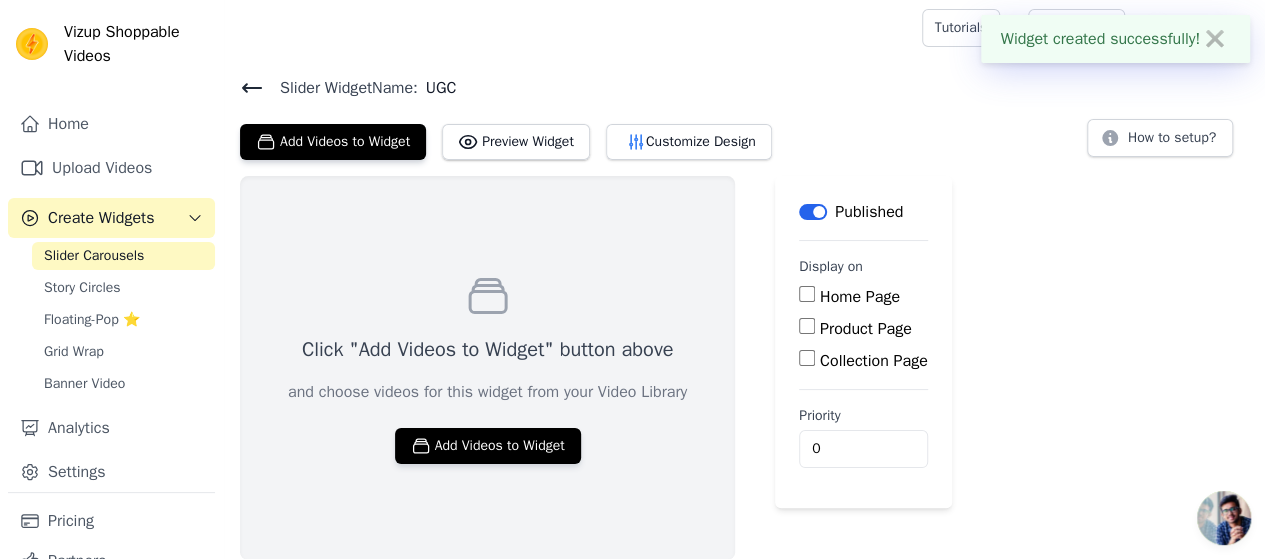 scroll, scrollTop: 4, scrollLeft: 0, axis: vertical 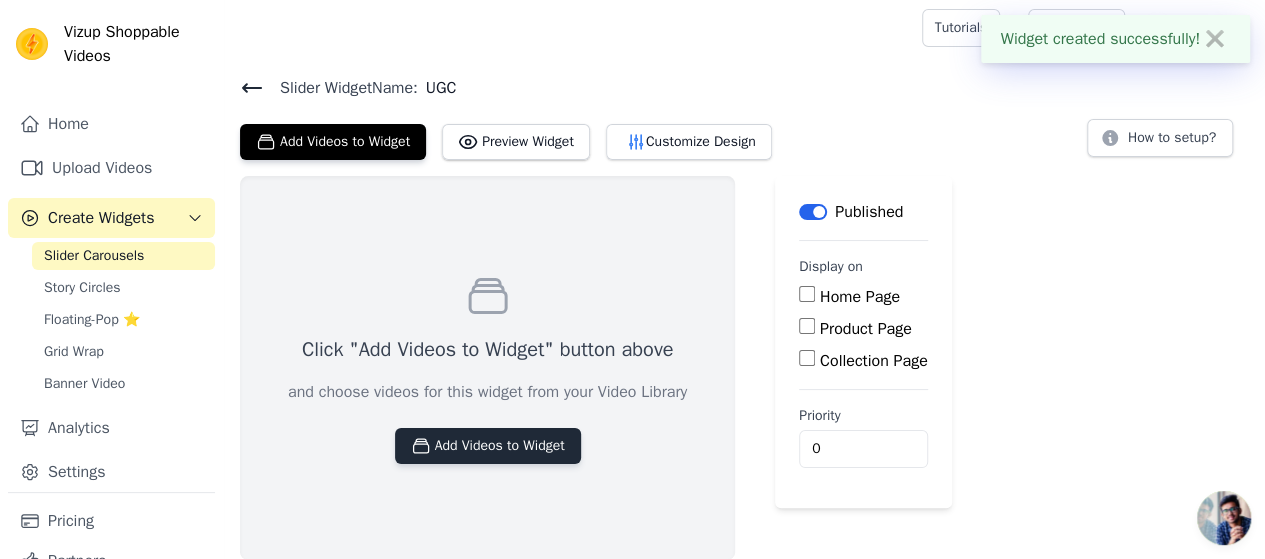 click on "Add Videos to Widget" at bounding box center [488, 446] 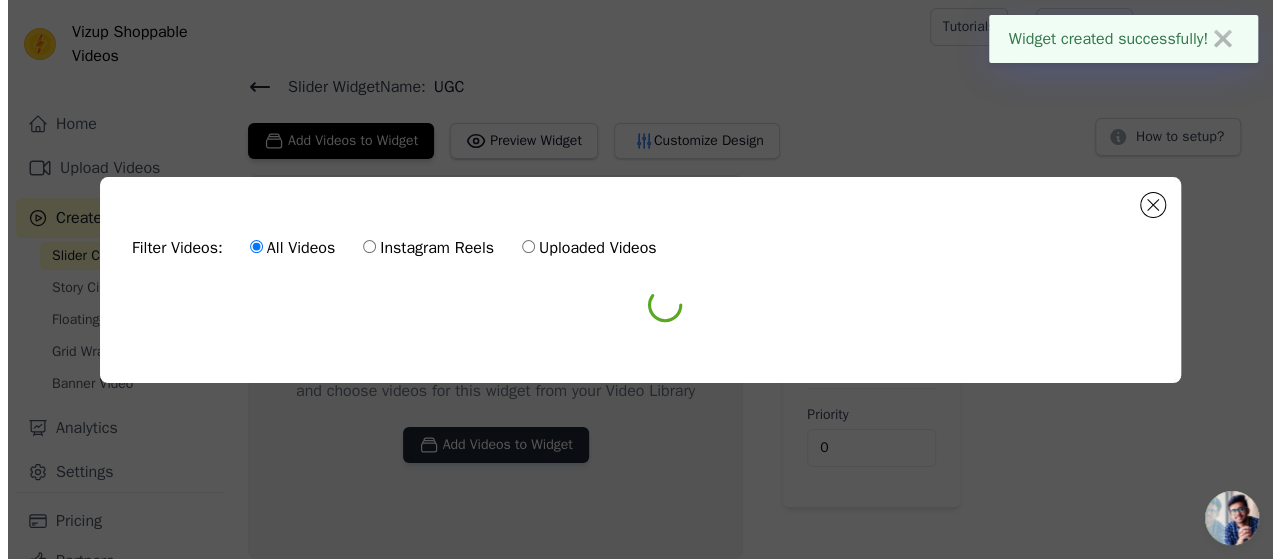 scroll, scrollTop: 0, scrollLeft: 0, axis: both 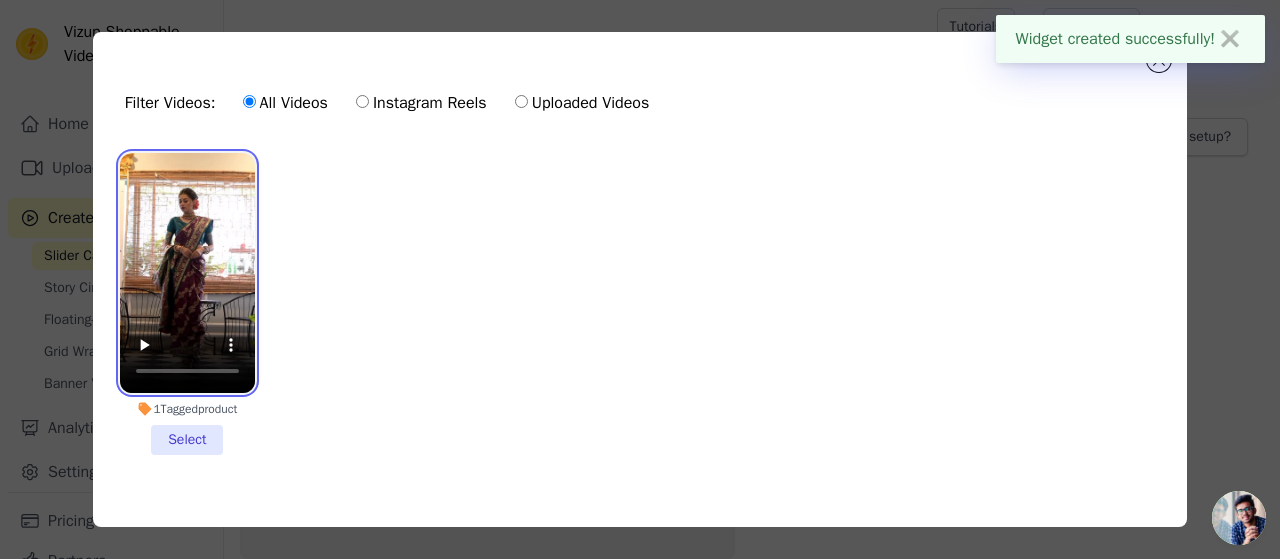 click at bounding box center [187, 273] 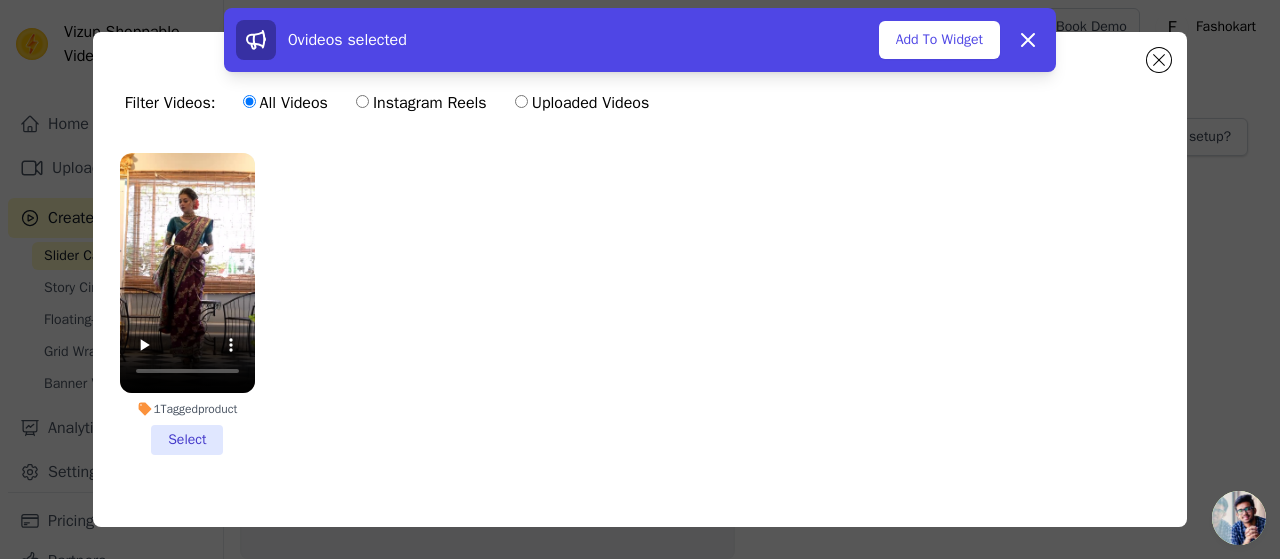 click on "1  Tagged  product     Select" at bounding box center [187, 304] 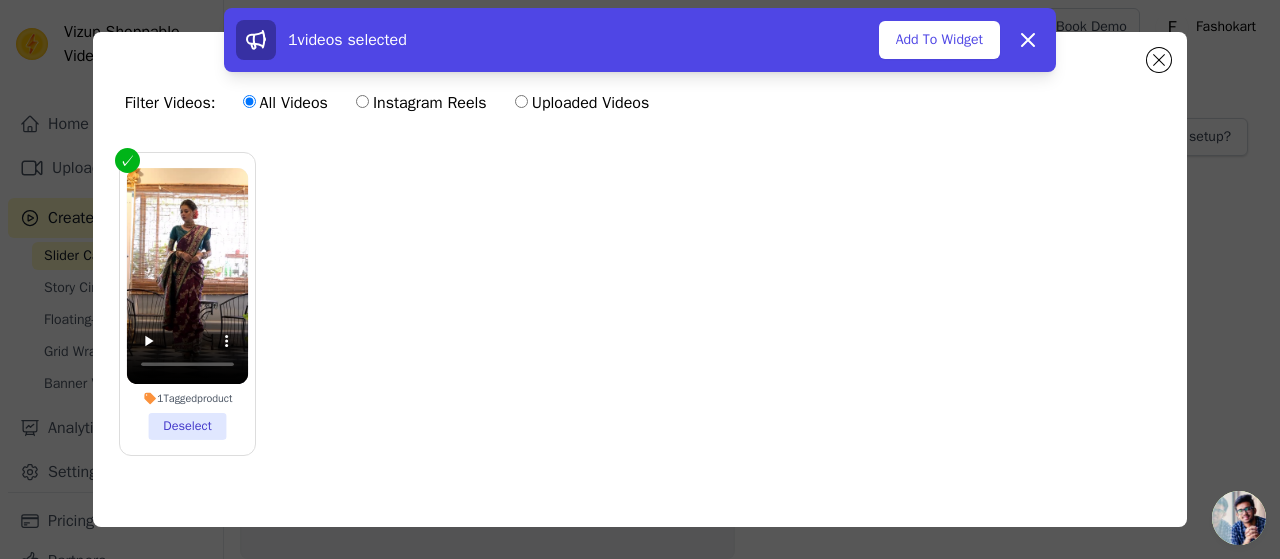 scroll, scrollTop: 39, scrollLeft: 0, axis: vertical 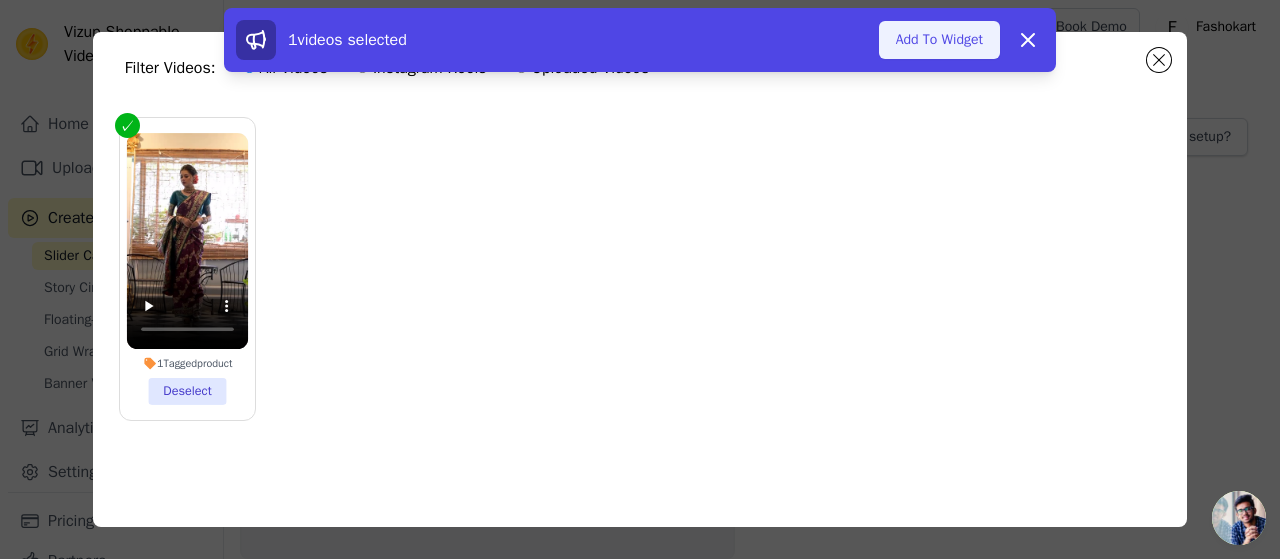 click on "Add To Widget" at bounding box center [939, 40] 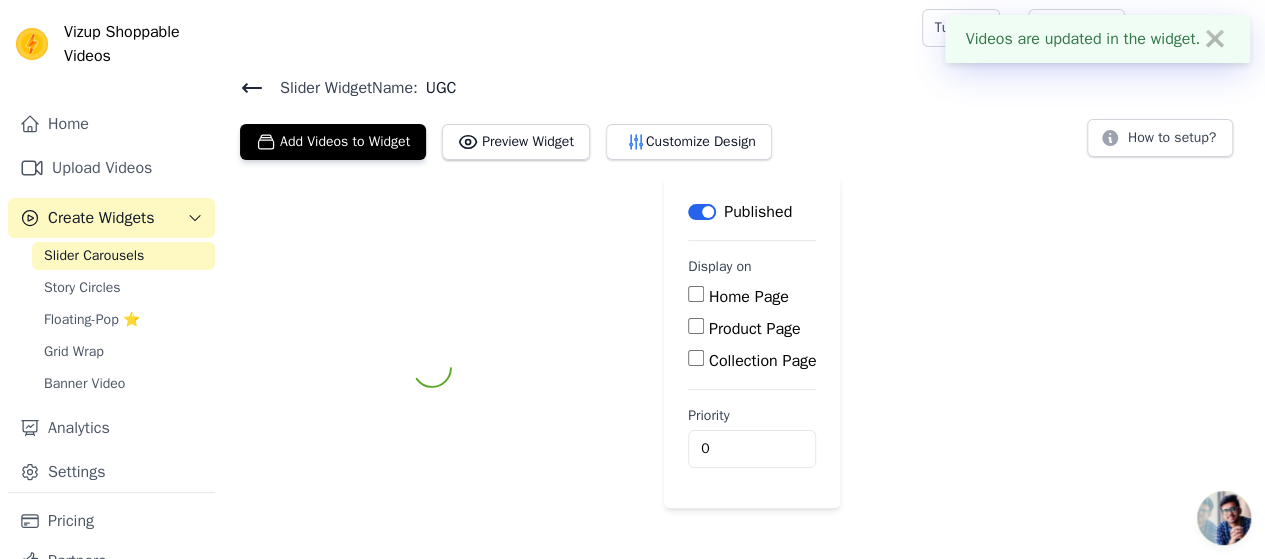 scroll, scrollTop: 0, scrollLeft: 0, axis: both 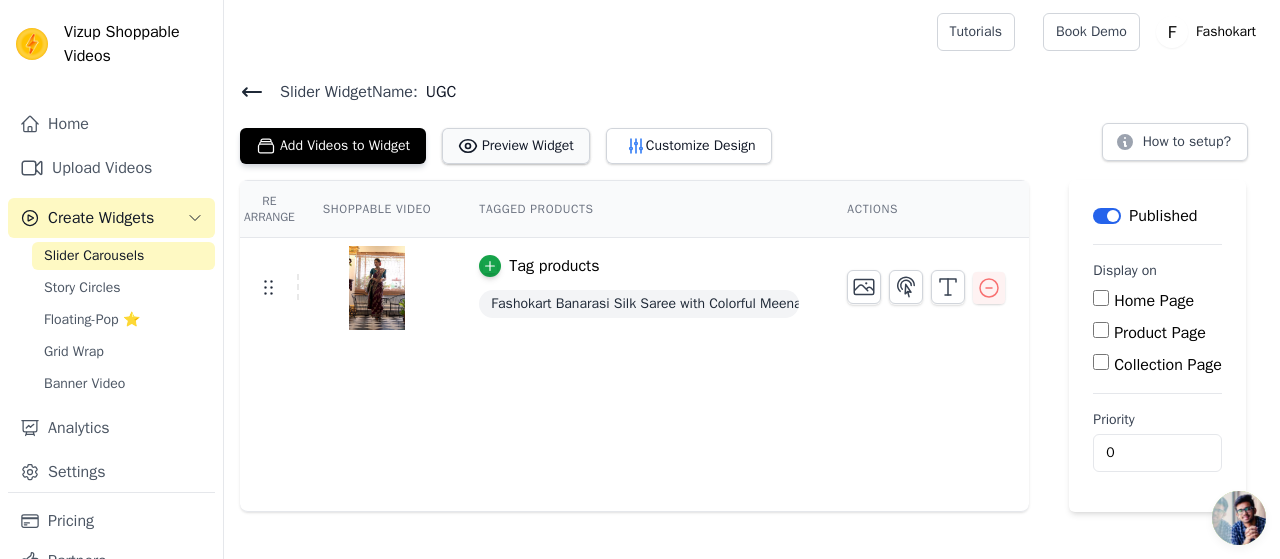 click on "Preview Widget" at bounding box center (516, 146) 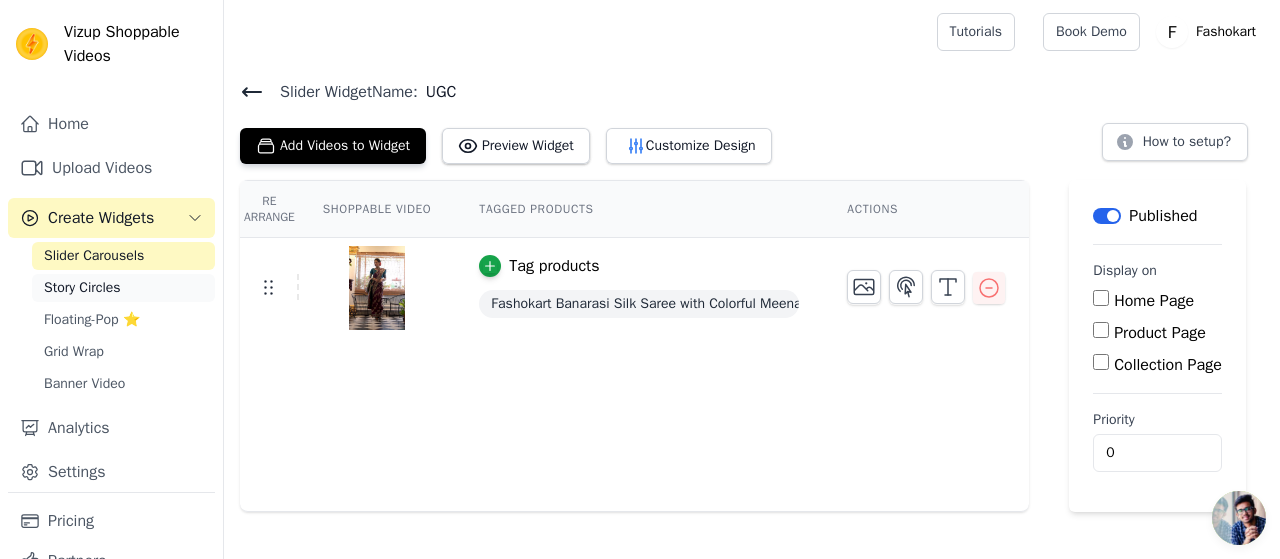 click on "Story Circles" at bounding box center (123, 288) 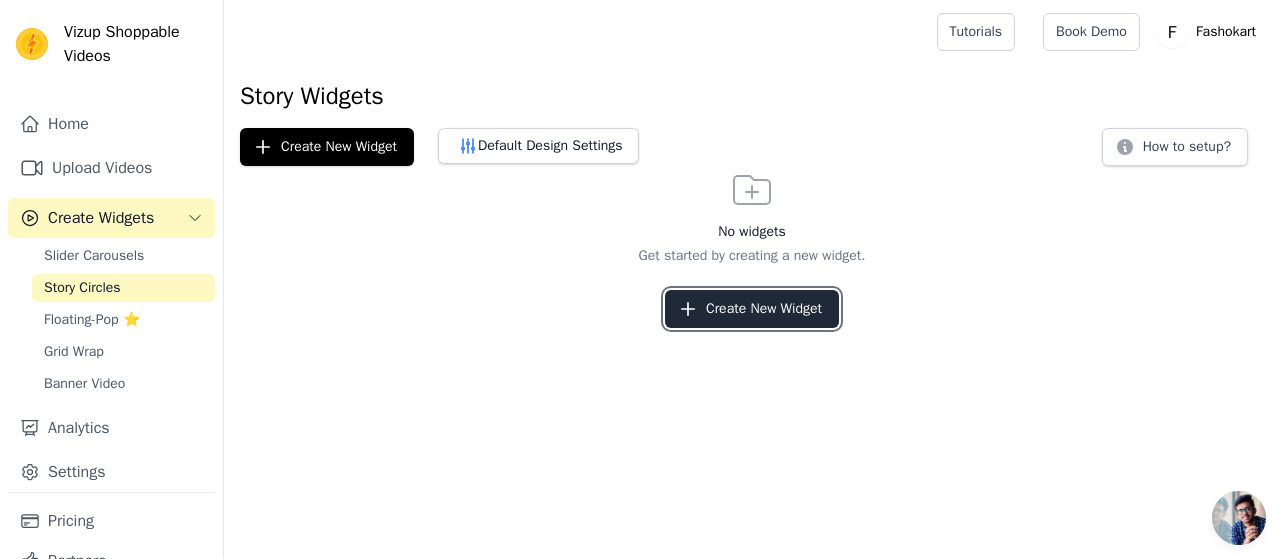 click on "Create New Widget" at bounding box center [752, 309] 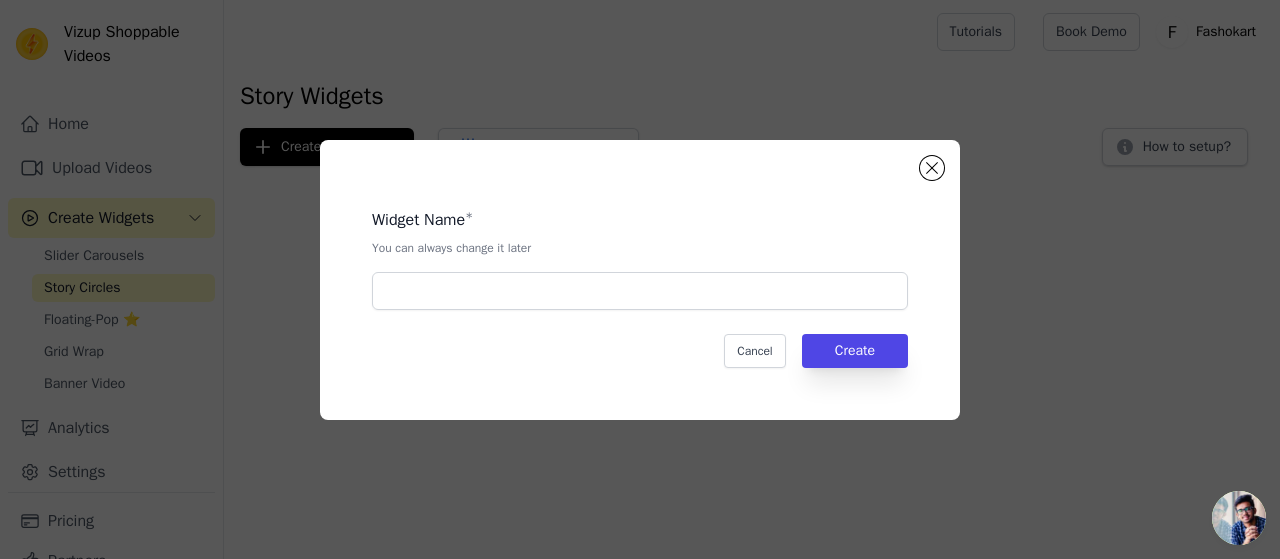 click on "Widget Name   *   You can always change it later" at bounding box center (640, 251) 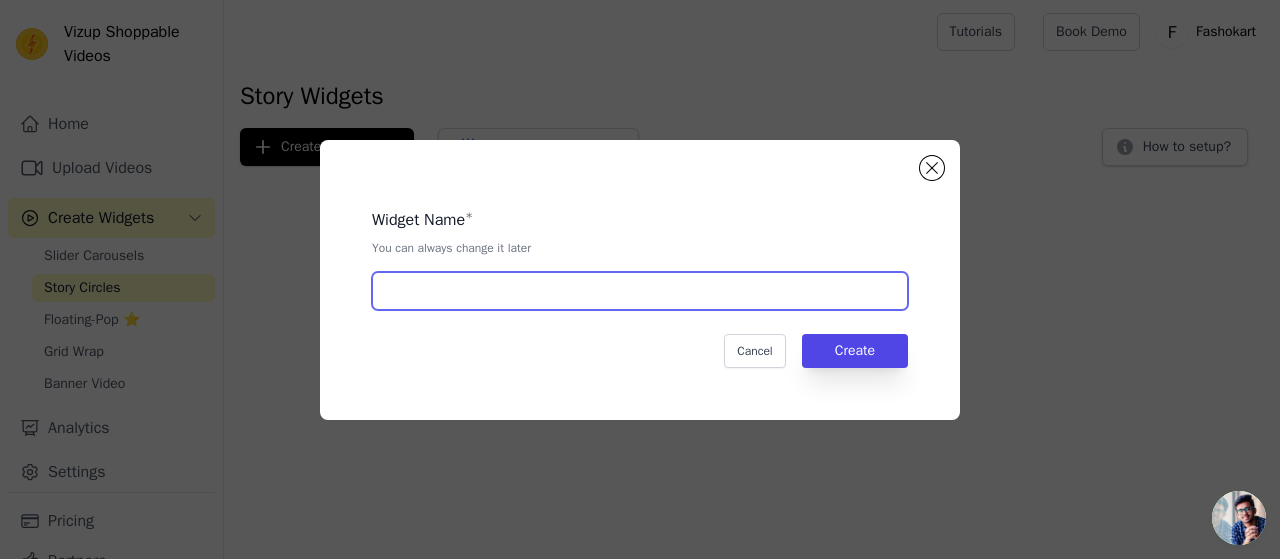 click at bounding box center [640, 291] 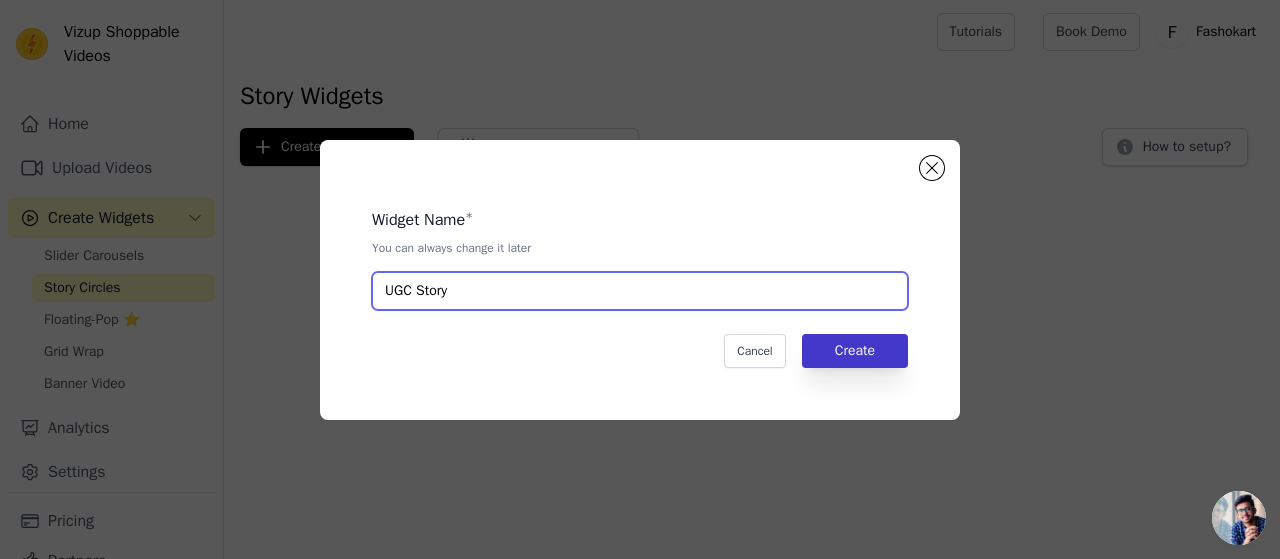 type on "UGC Story" 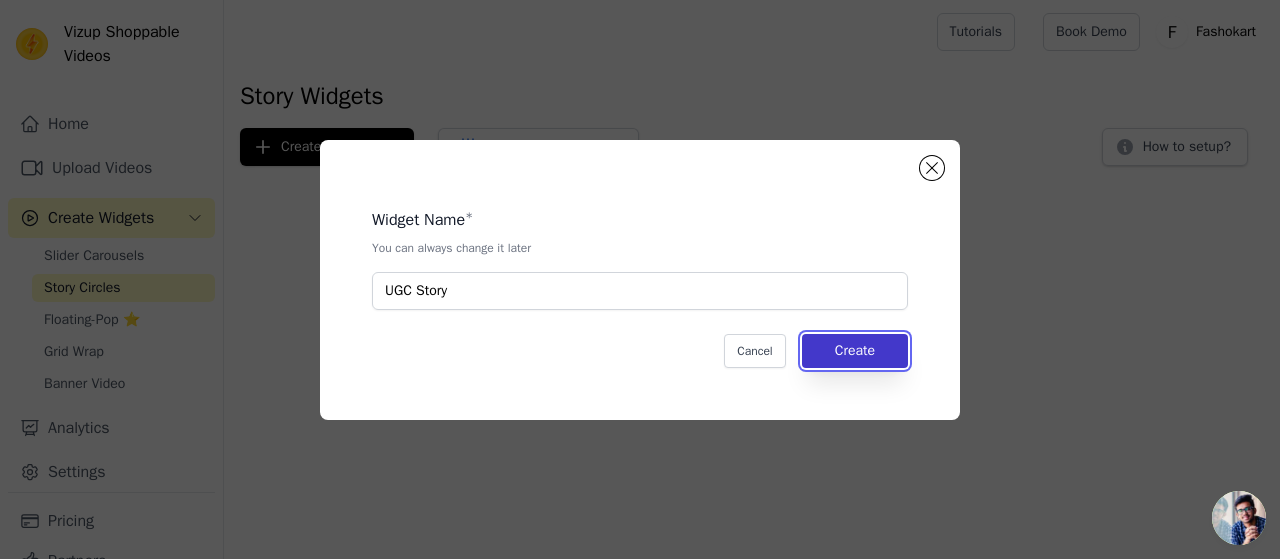 click on "Create" at bounding box center (855, 351) 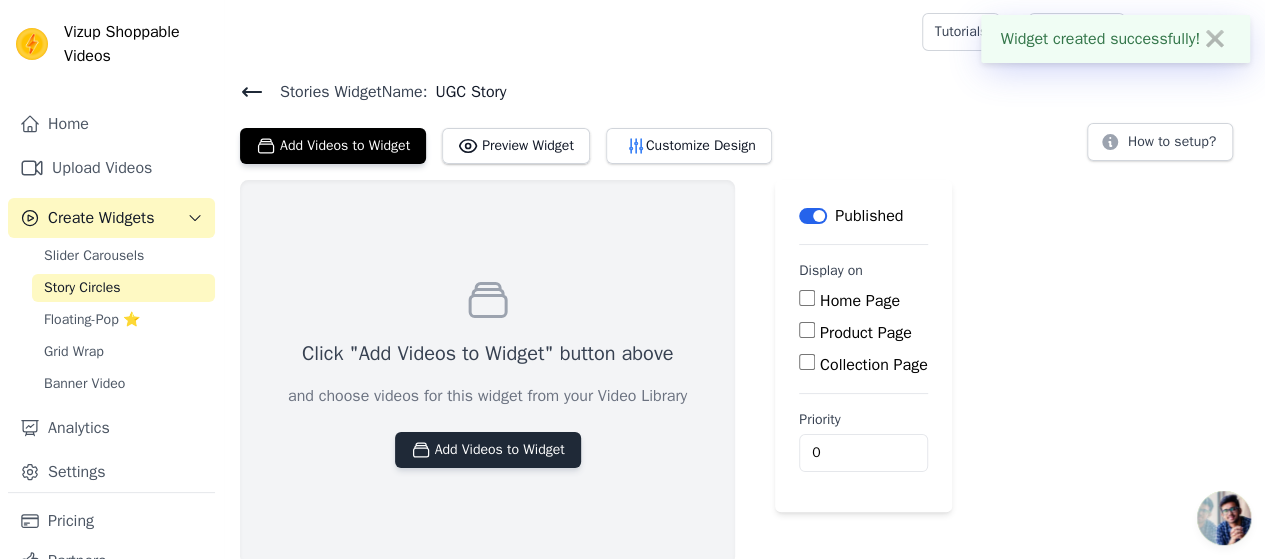 click on "Add Videos to Widget" at bounding box center (488, 450) 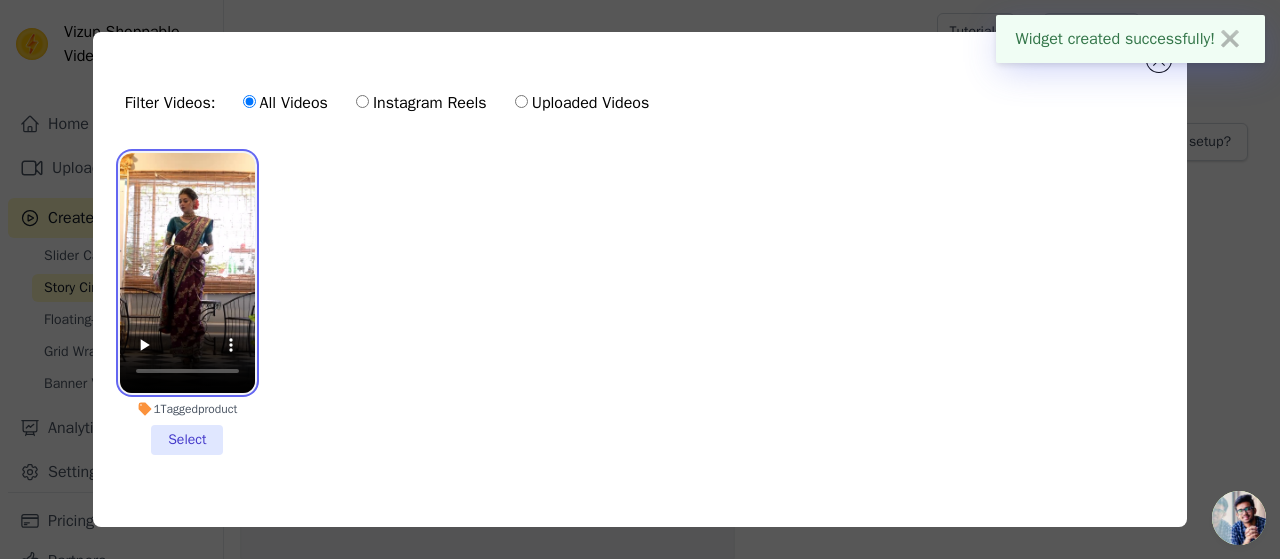 click at bounding box center [187, 273] 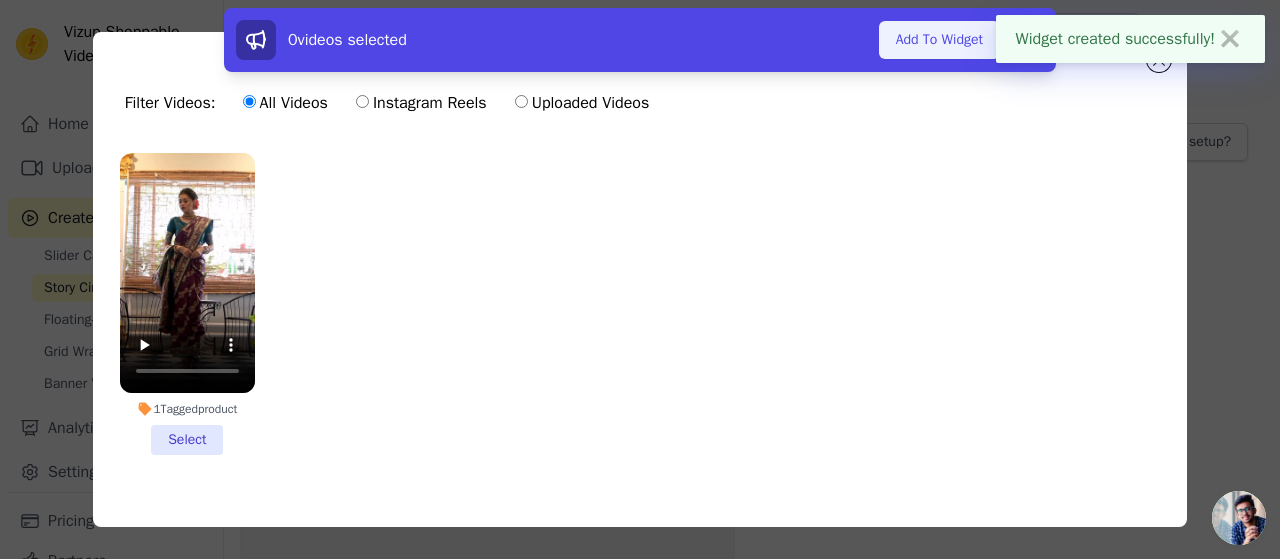 click on "Add To Widget" at bounding box center [939, 40] 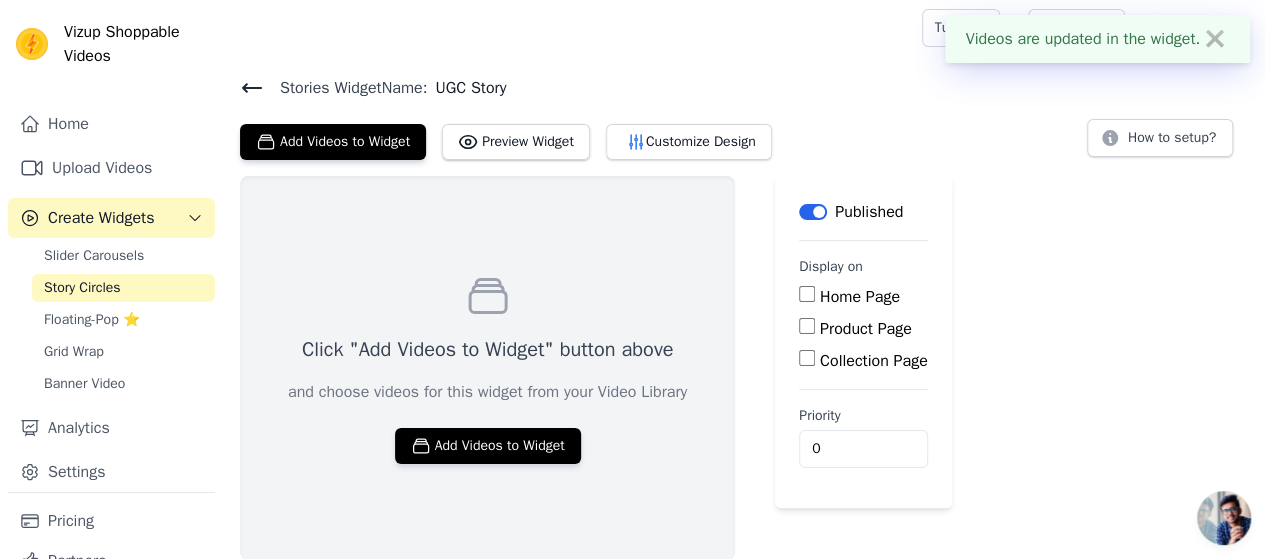 scroll, scrollTop: 4, scrollLeft: 0, axis: vertical 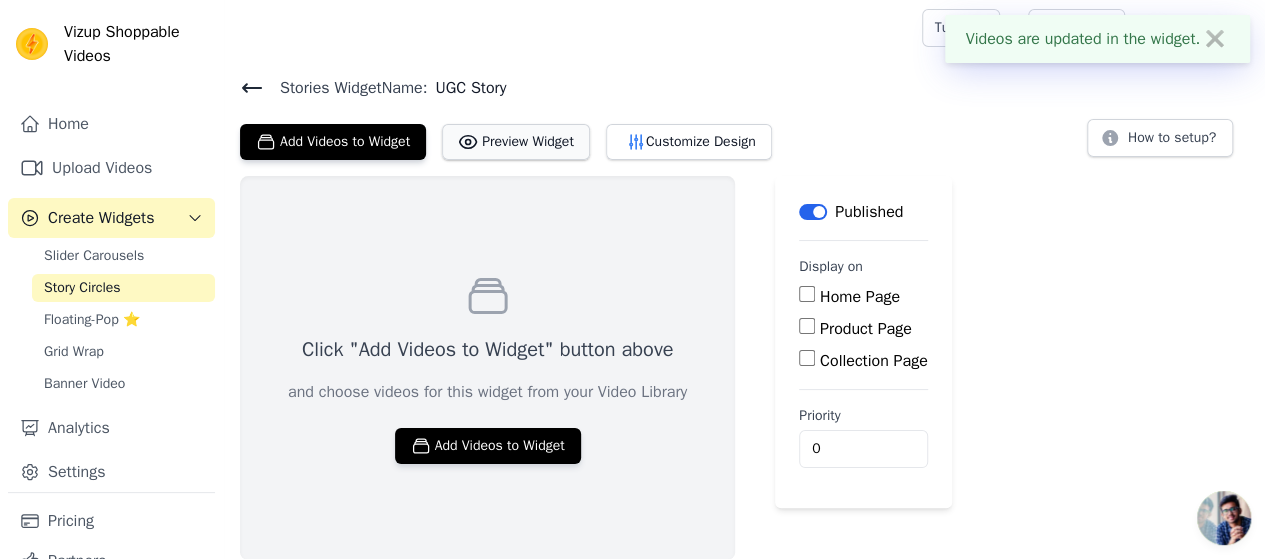 click on "Preview Widget" at bounding box center (516, 142) 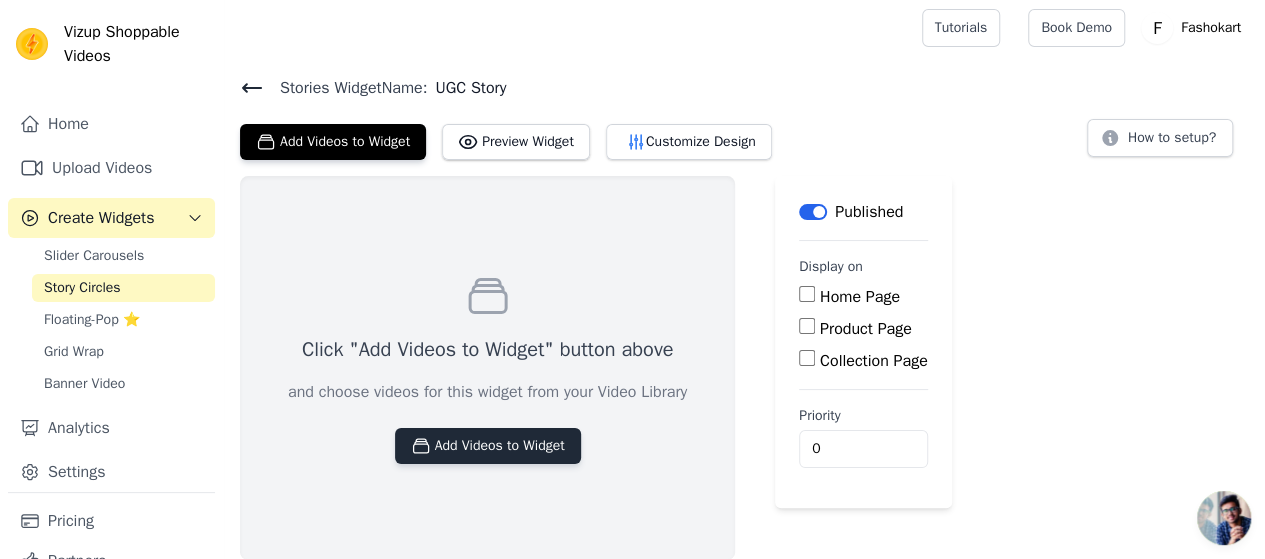 click on "Add Videos to Widget" at bounding box center (488, 446) 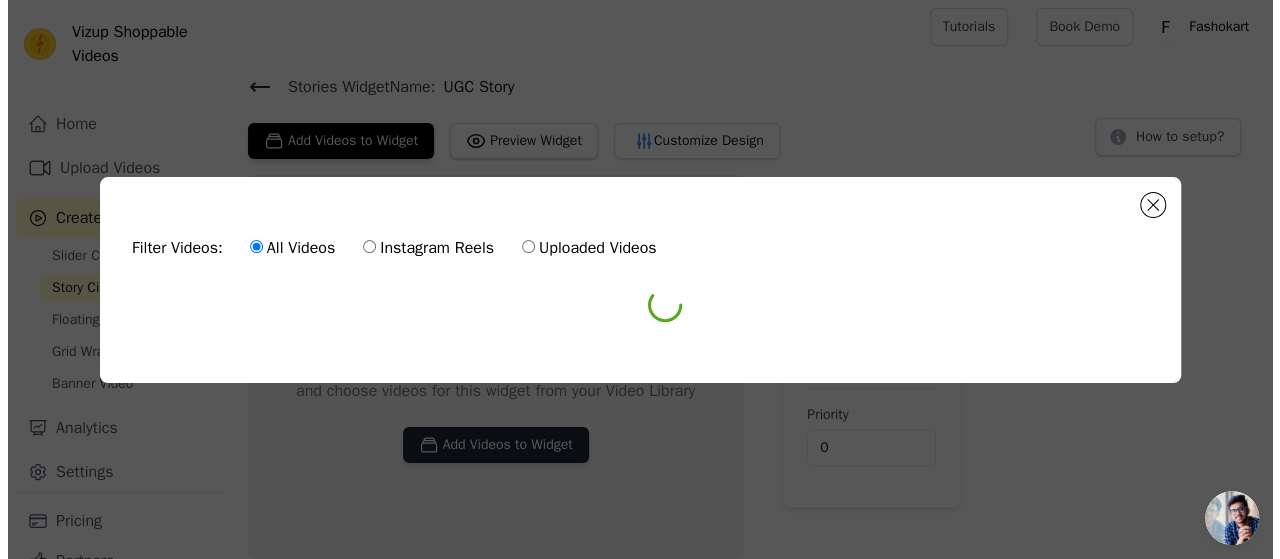 scroll, scrollTop: 0, scrollLeft: 0, axis: both 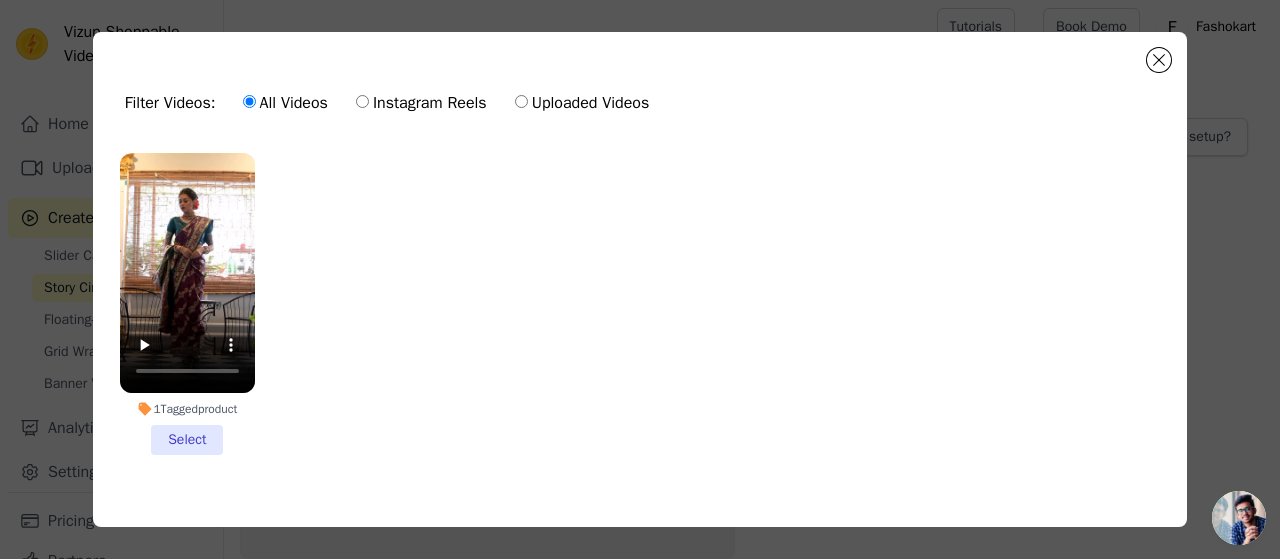 click on "1  Tagged  product     Select" at bounding box center (187, 304) 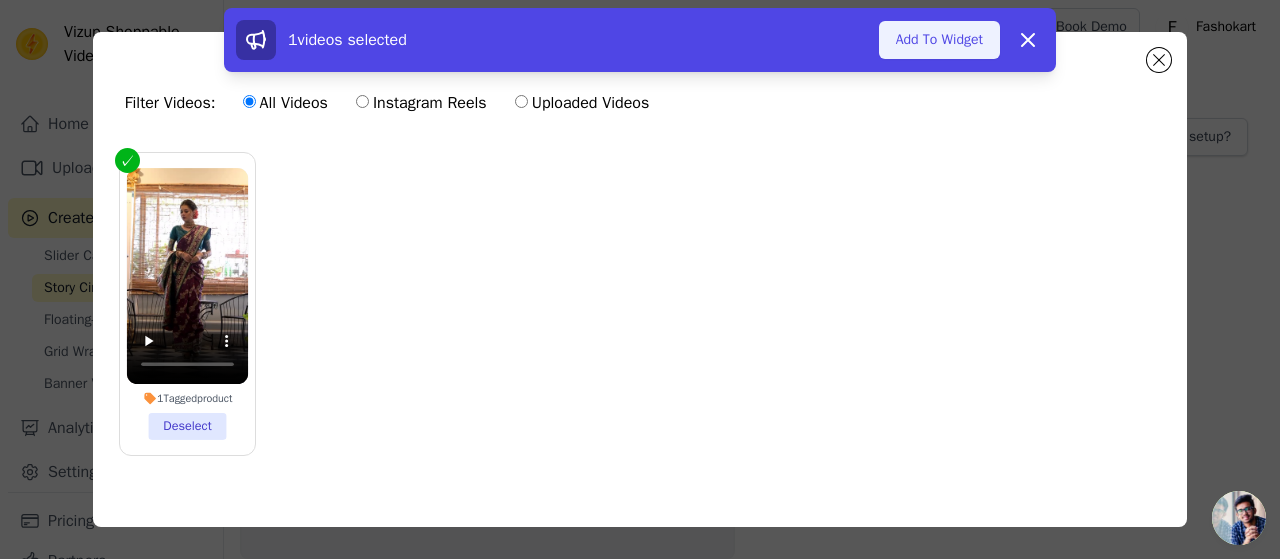 click on "Add To Widget" at bounding box center (939, 40) 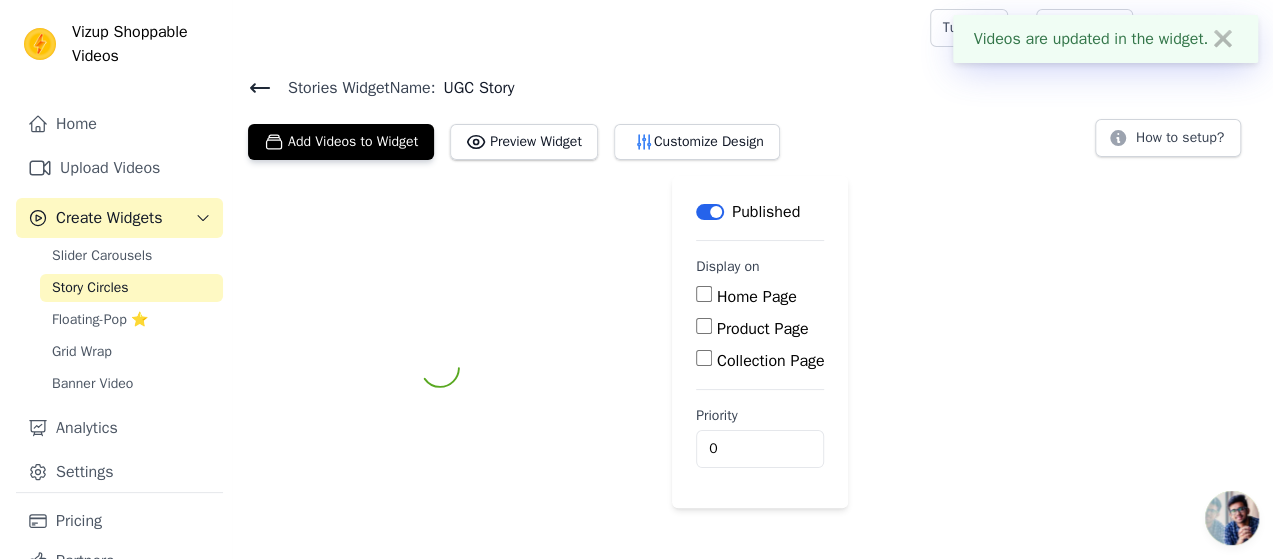 scroll, scrollTop: 0, scrollLeft: 0, axis: both 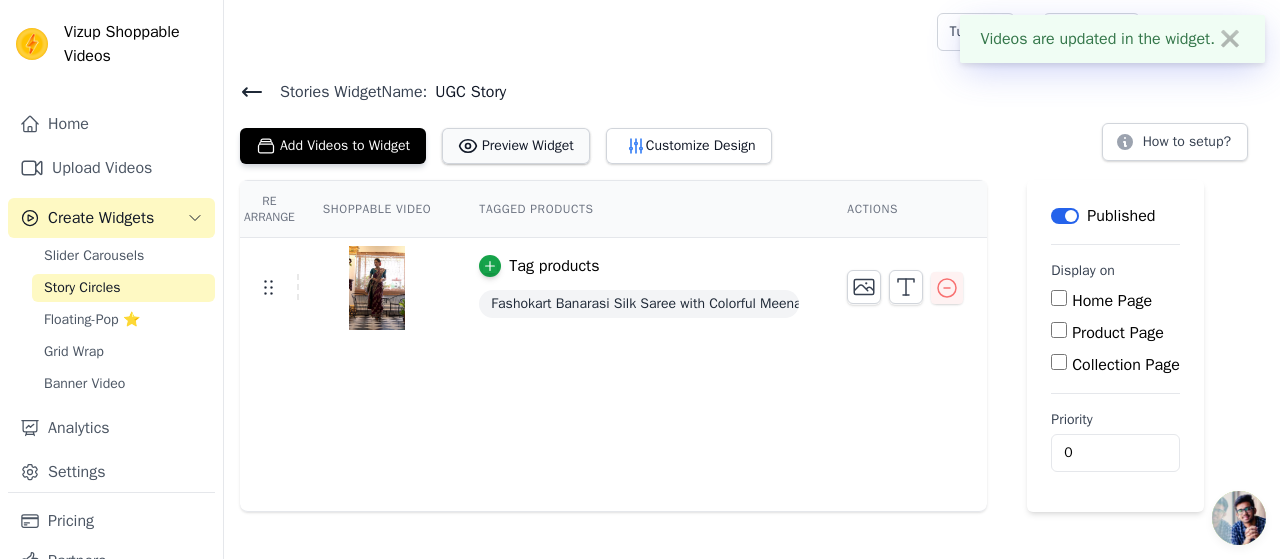 click on "Preview Widget" at bounding box center (516, 146) 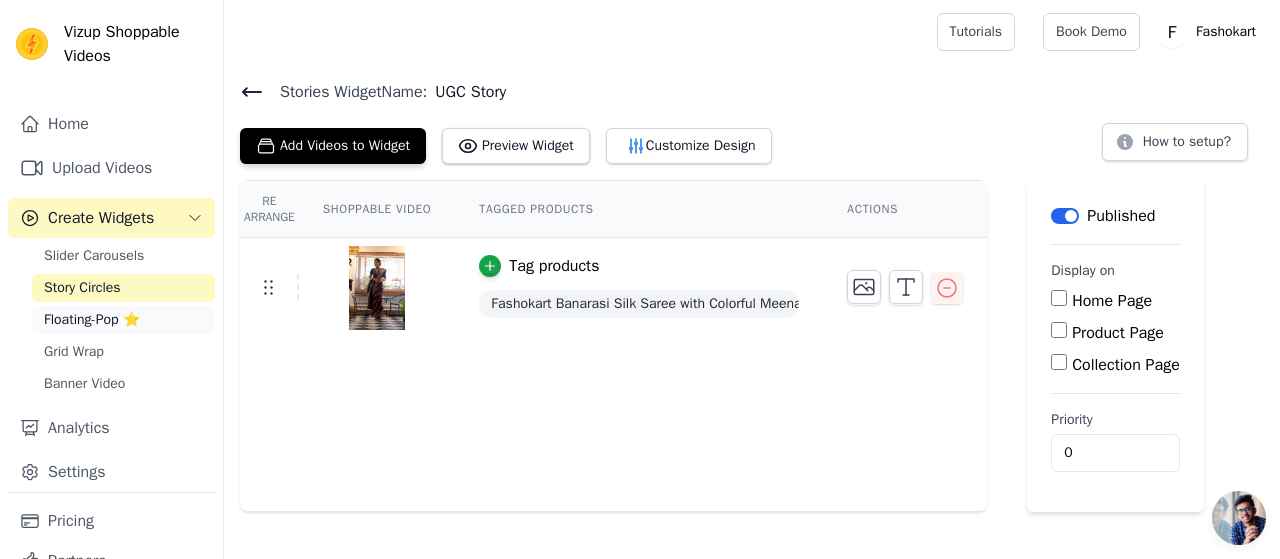 click on "Floating-Pop ⭐" at bounding box center (92, 320) 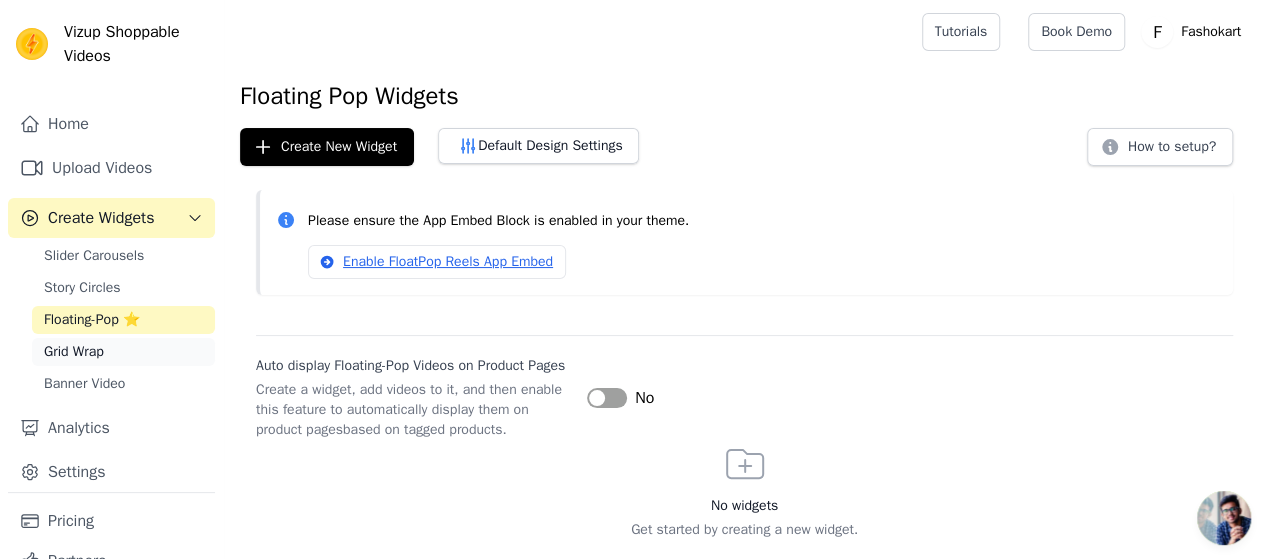 click on "Grid Wrap" at bounding box center [74, 352] 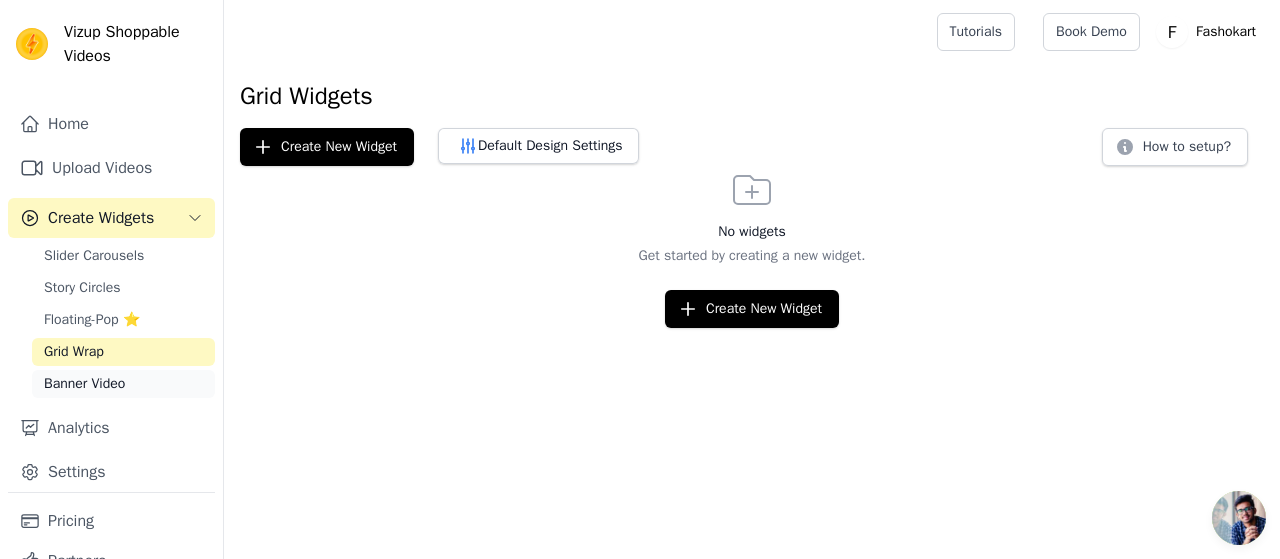 click on "Banner Video" at bounding box center (123, 384) 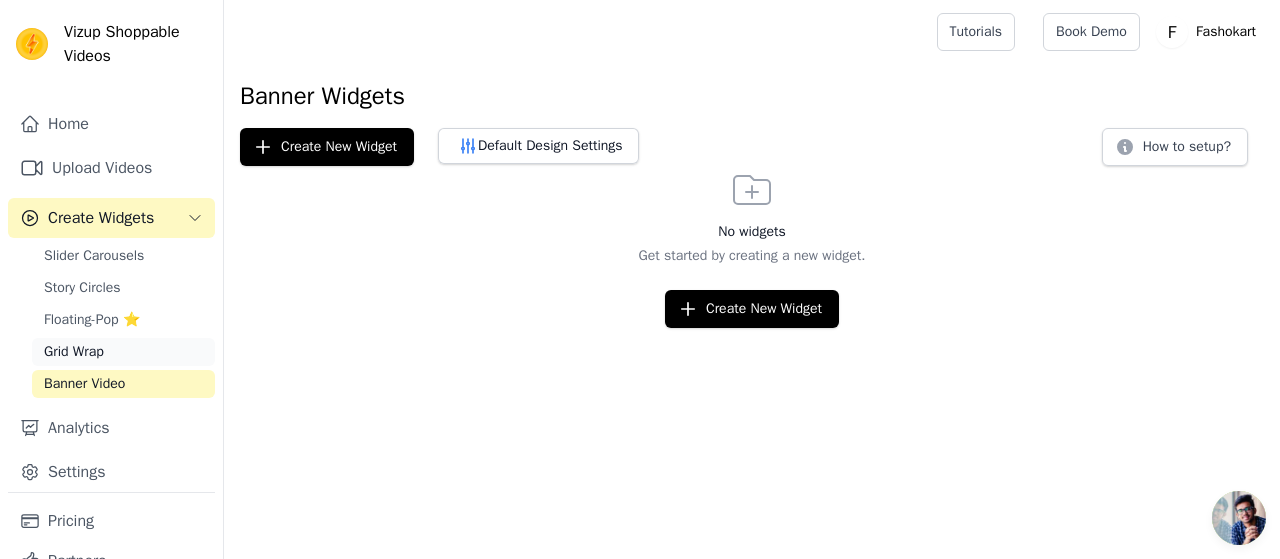 click on "Grid Wrap" at bounding box center (123, 352) 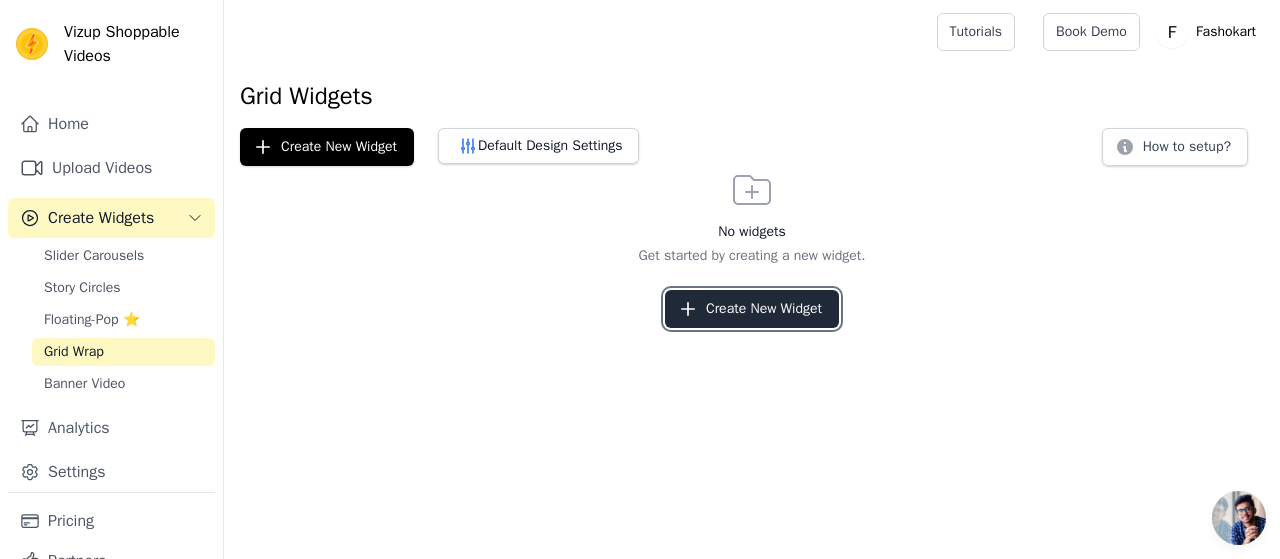 click on "Create New Widget" at bounding box center (752, 309) 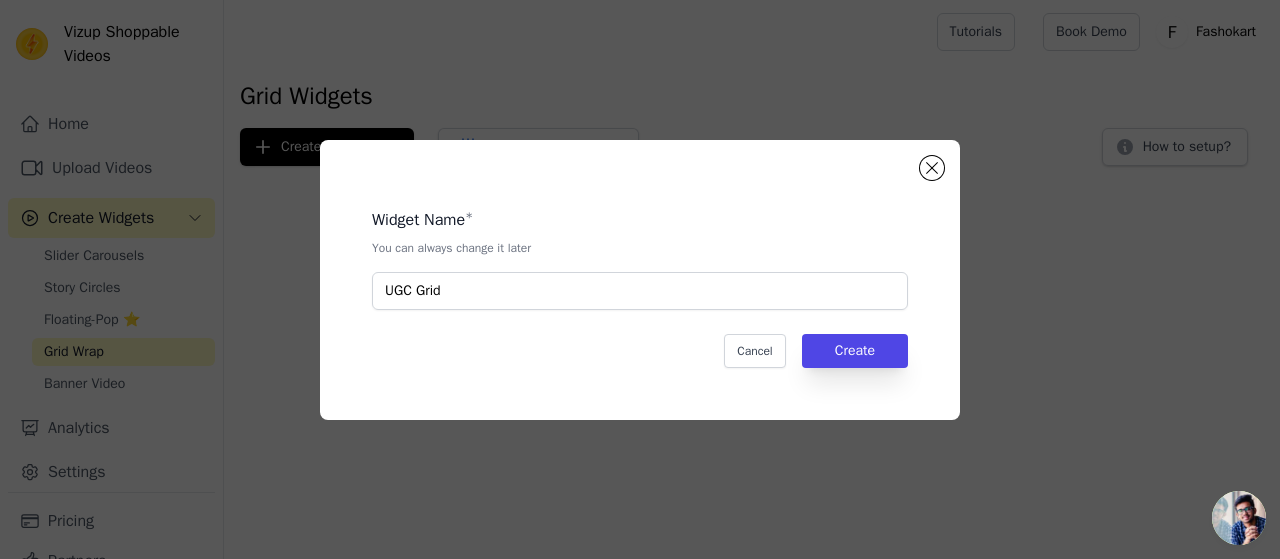 type on "UGC Grid" 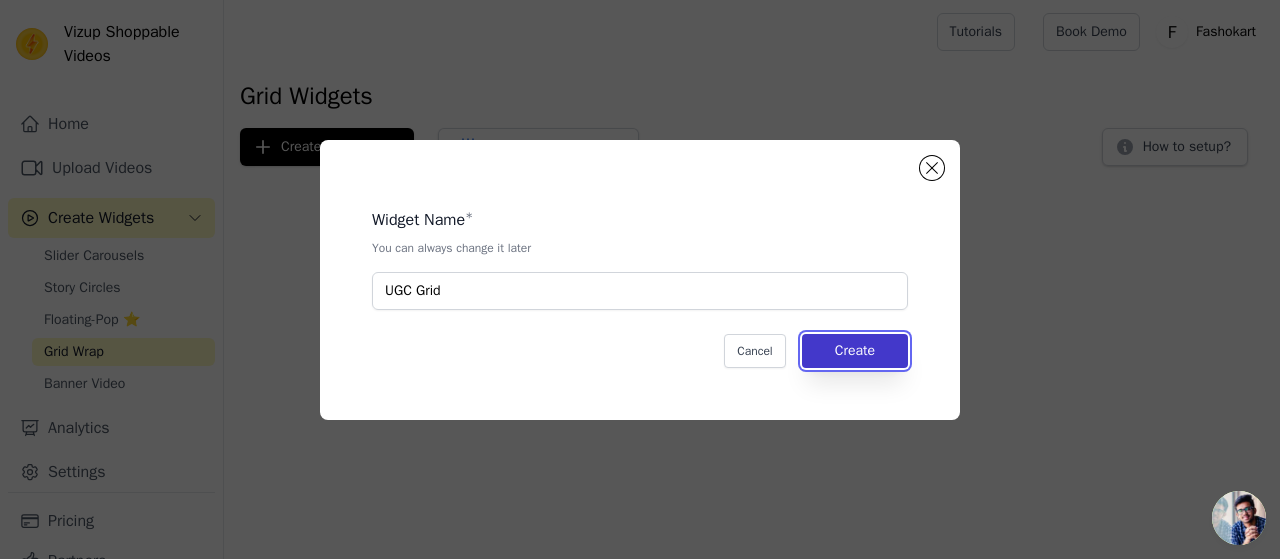 click on "Create" at bounding box center [855, 351] 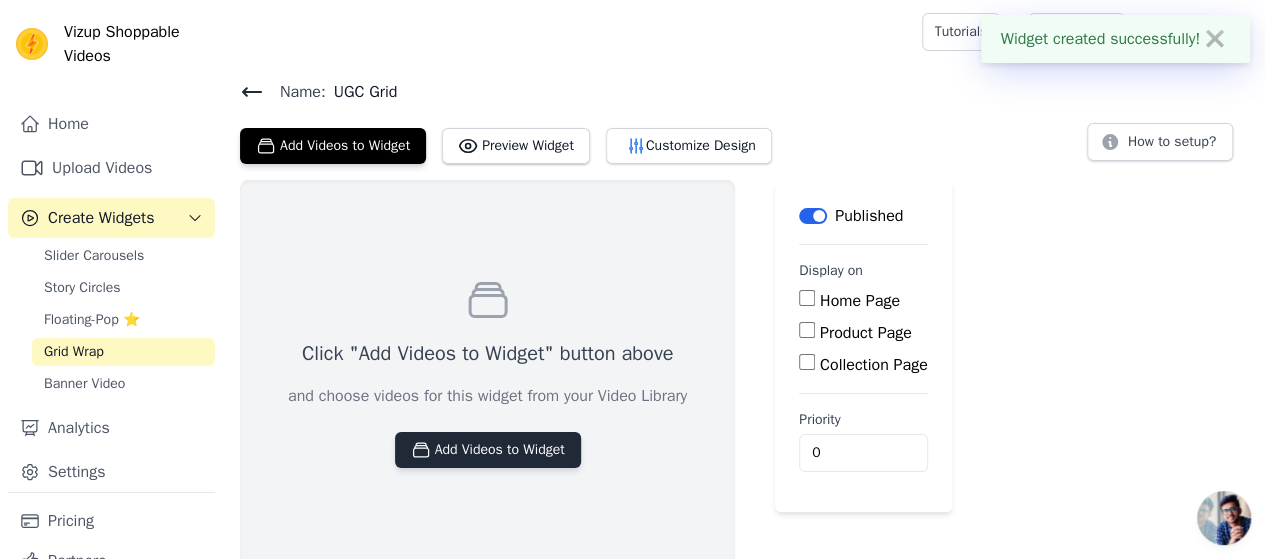 click on "Add Videos to Widget" at bounding box center [488, 450] 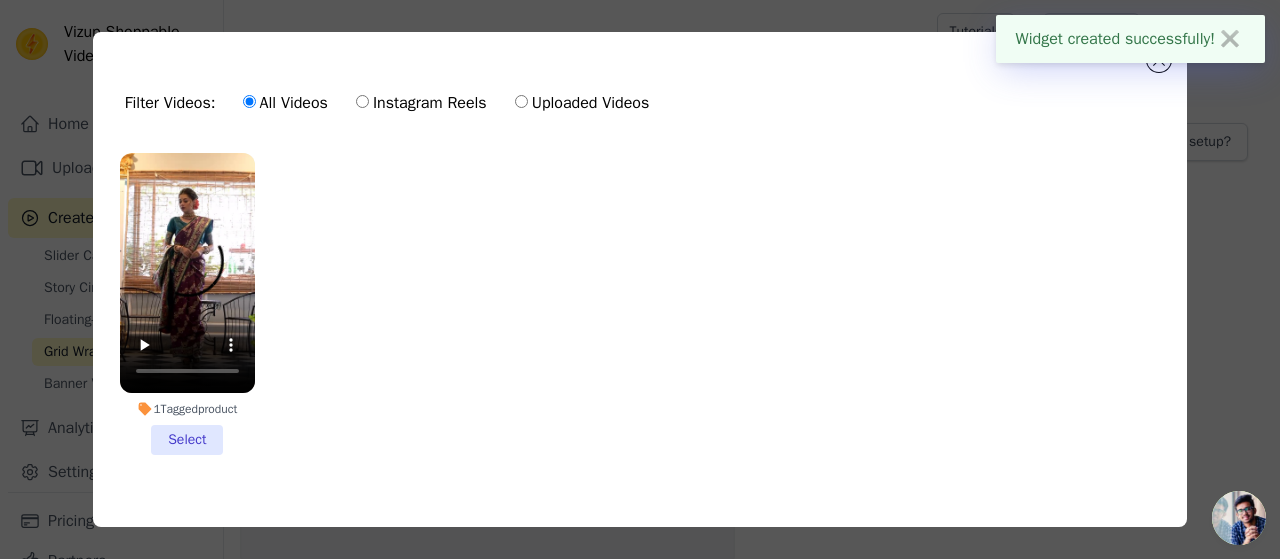 click on "1  Tagged  product     Select" at bounding box center [187, 304] 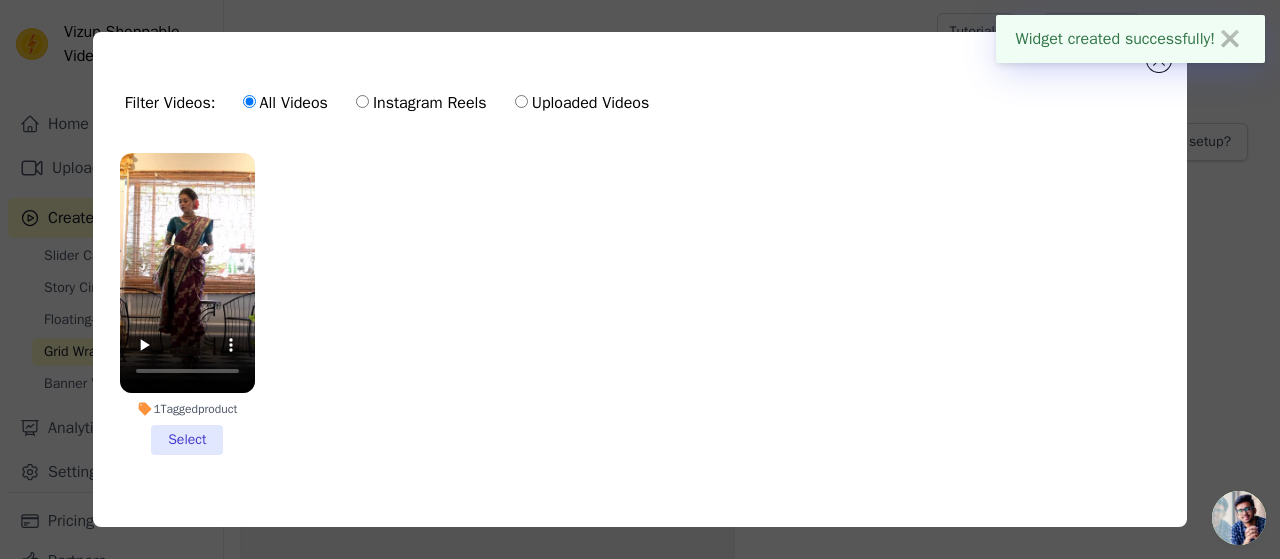 click on "1  Tagged  product     Select" at bounding box center [0, 0] 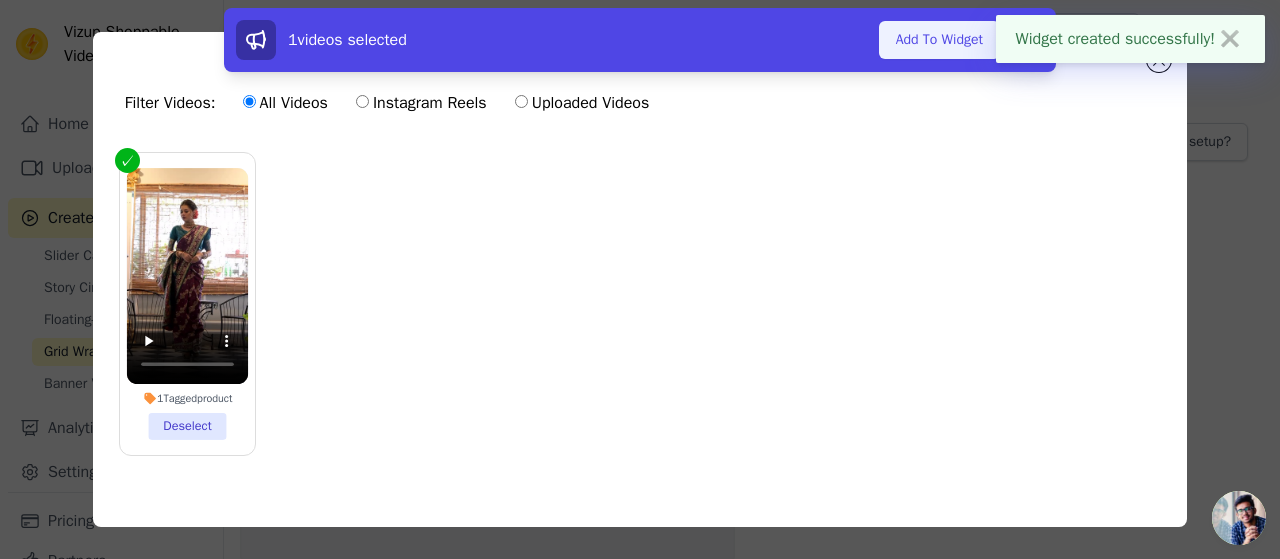 click on "Add To Widget" at bounding box center (939, 40) 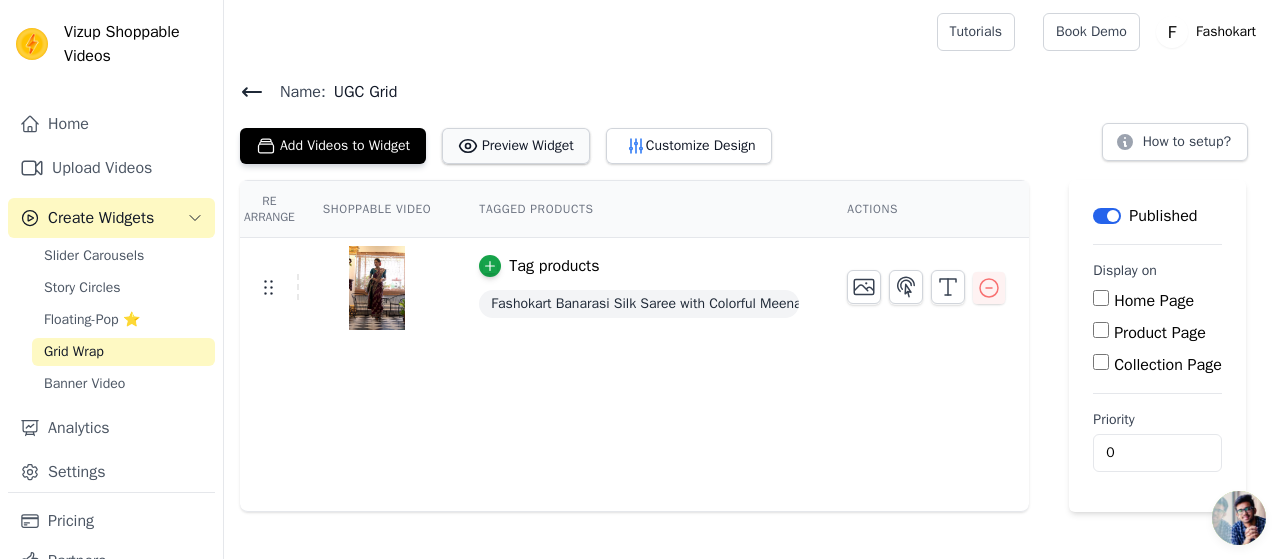 click on "Preview Widget" at bounding box center [516, 146] 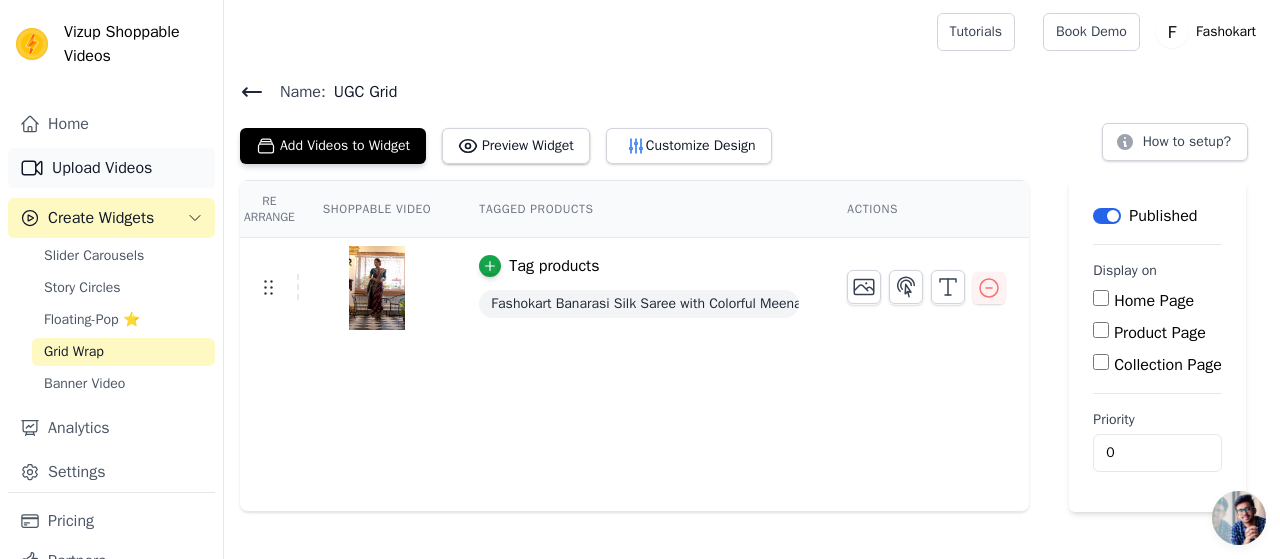 click on "Upload Videos" at bounding box center [111, 168] 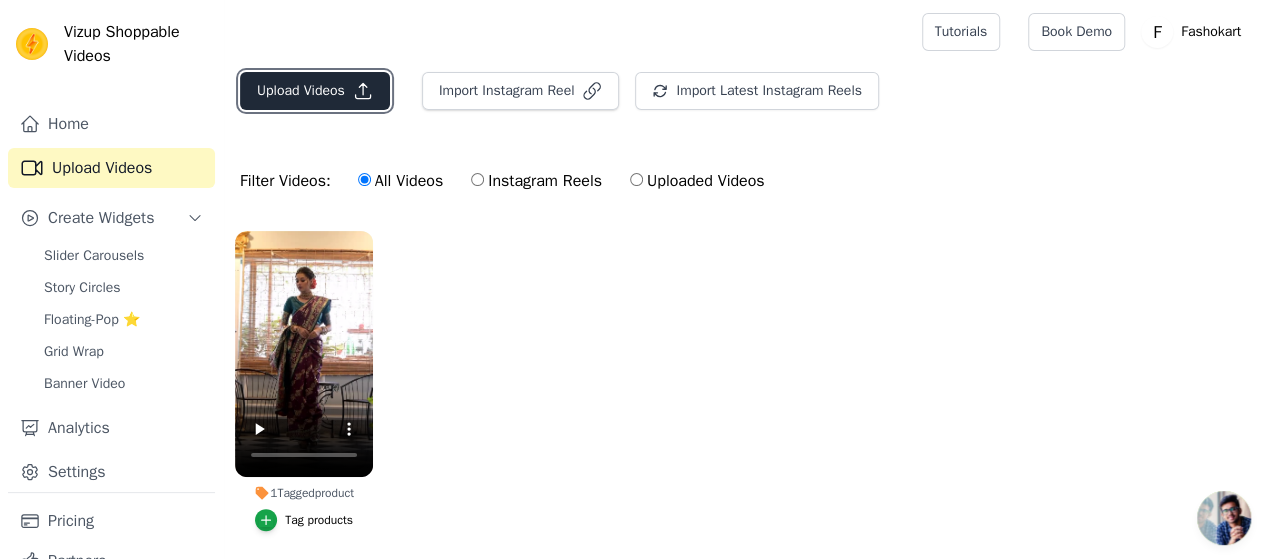 click on "Upload Videos" at bounding box center (315, 91) 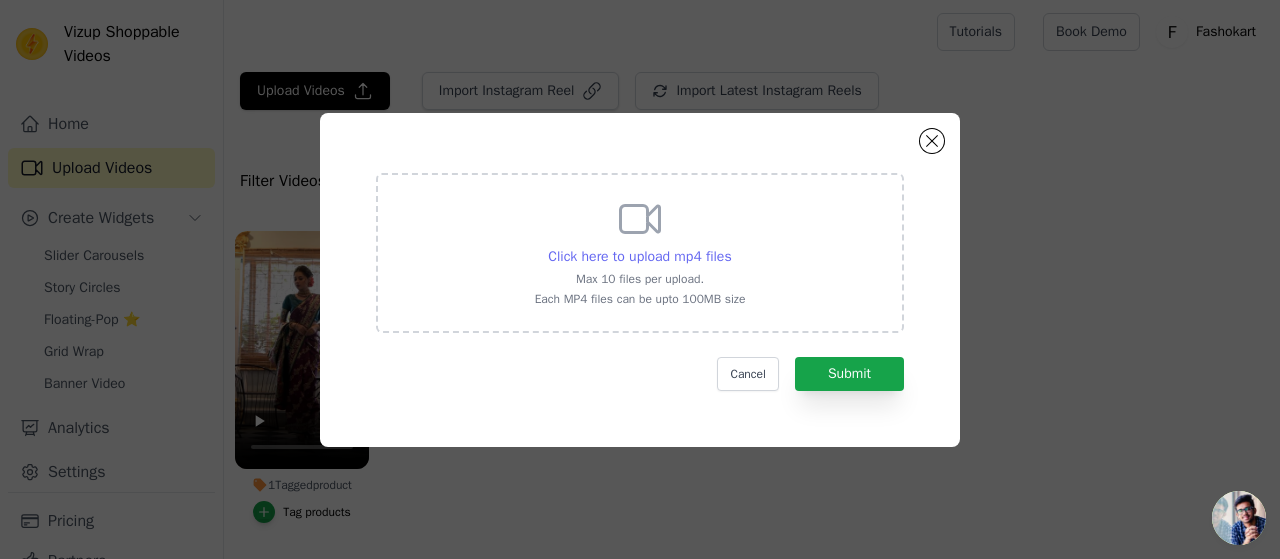 click on "Click here to upload mp4 files" at bounding box center (639, 256) 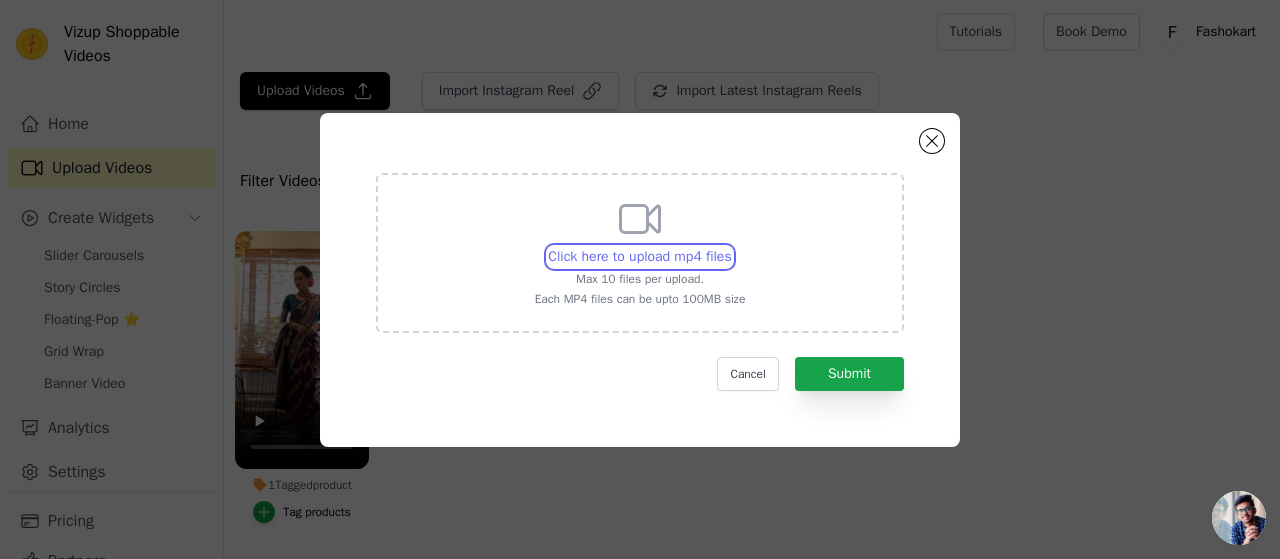 click on "Click here to upload mp4 files     Max 10 files per upload.   Each MP4 files can be upto 100MB size" at bounding box center [731, 246] 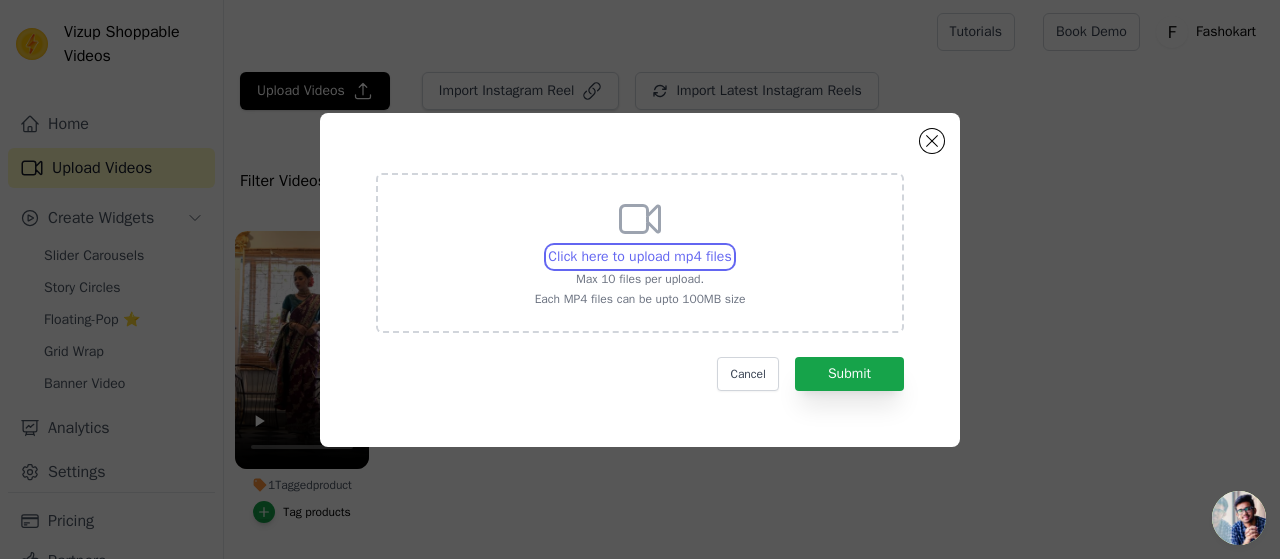 type on "C:\fakepath\WhatsApp Video 2025-07-10 at 1.19.53 PM (1).mp4" 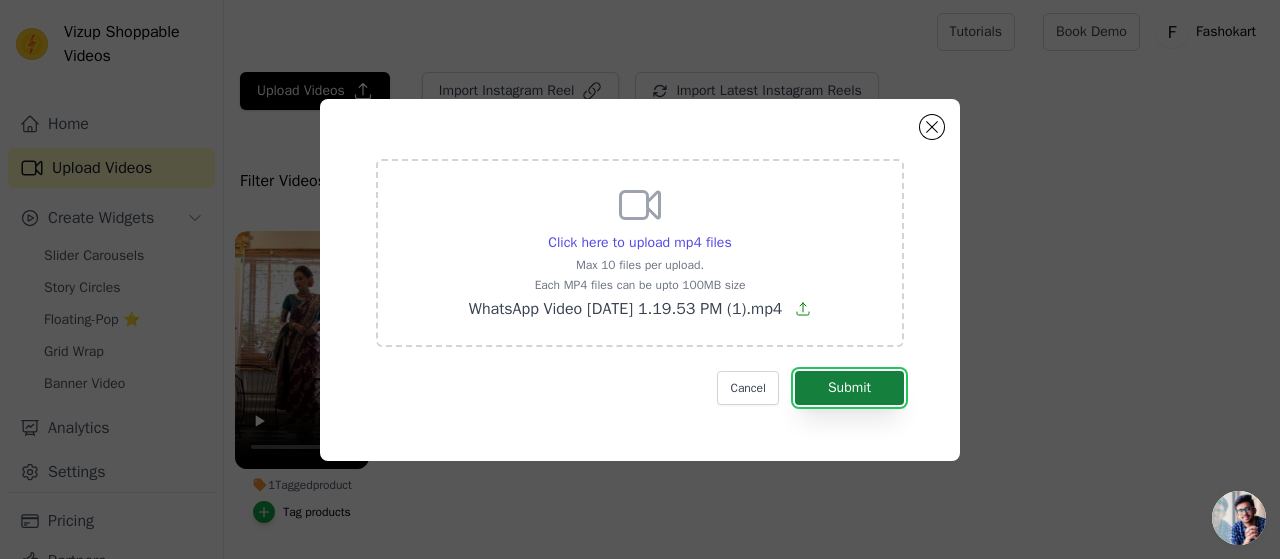 click on "Submit" at bounding box center [849, 388] 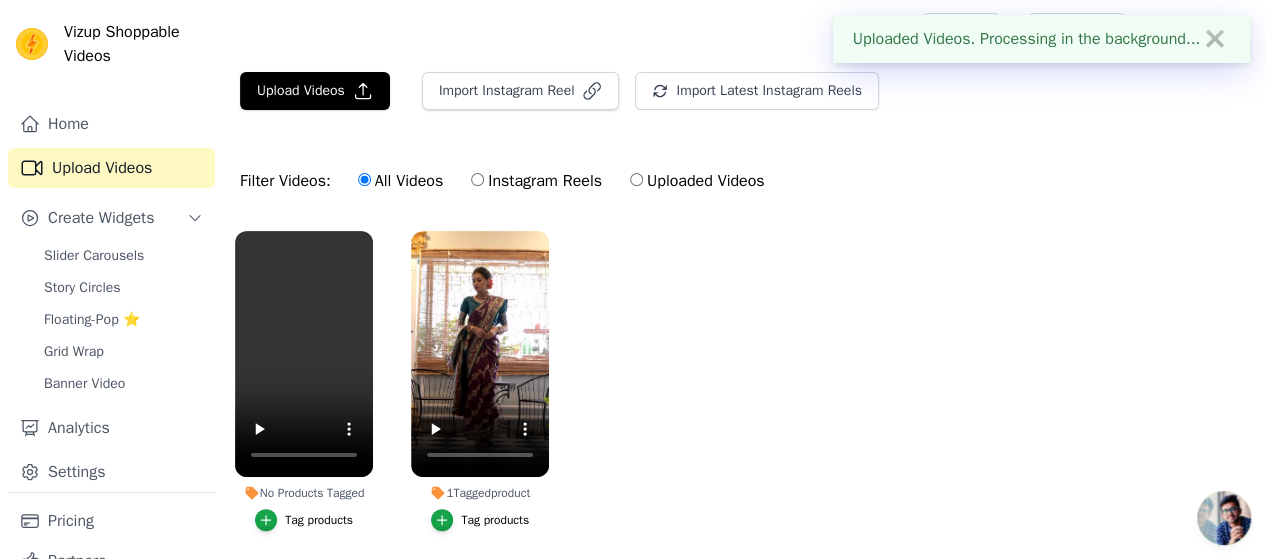 click on "Tag products" at bounding box center [319, 520] 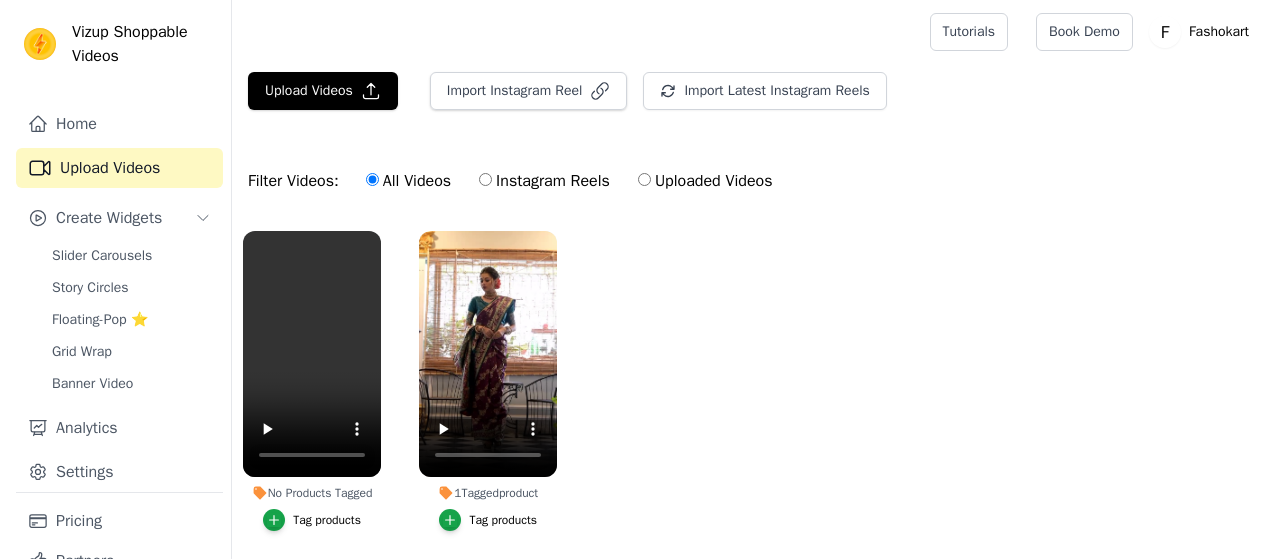 scroll, scrollTop: 0, scrollLeft: 0, axis: both 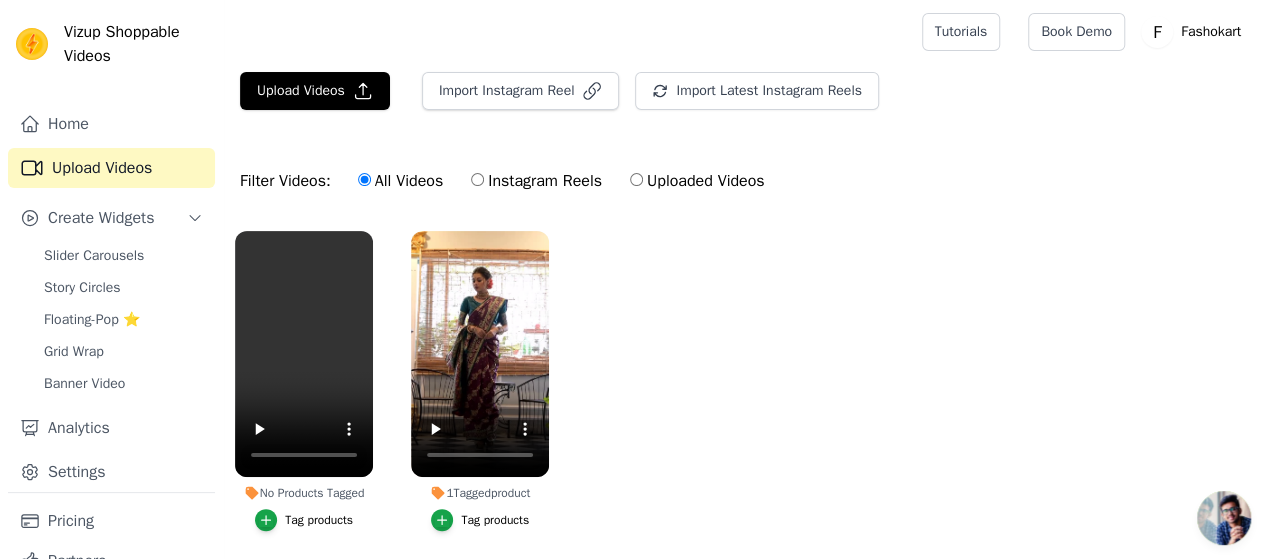 click on "Tag products" at bounding box center [319, 520] 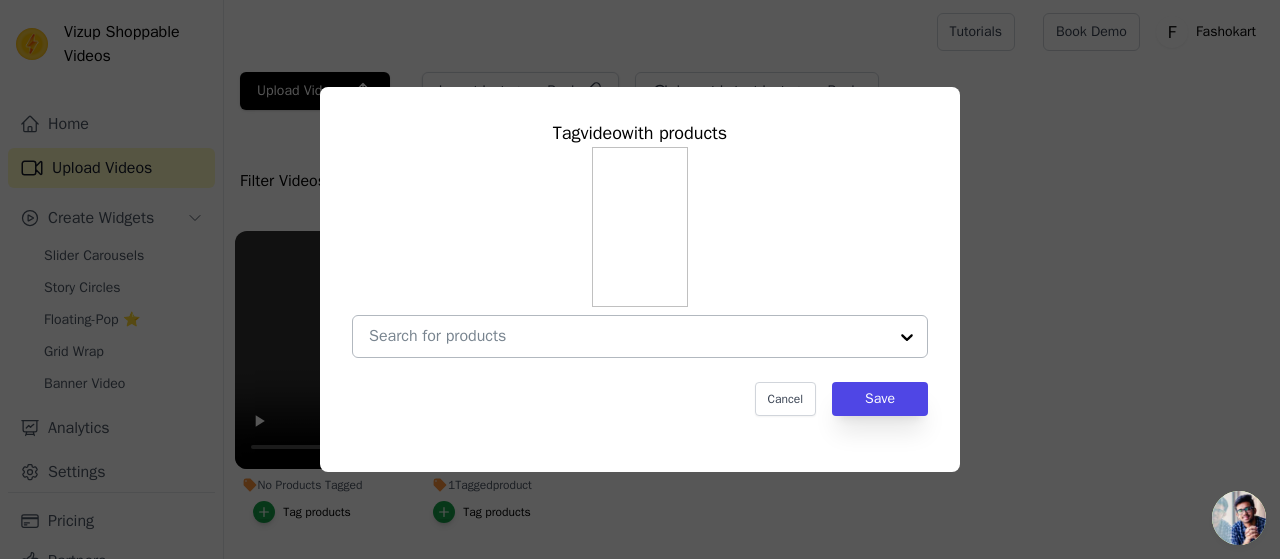 click on "No Products Tagged     Tag  video  with products                         Cancel   Save     Tag products" at bounding box center [628, 336] 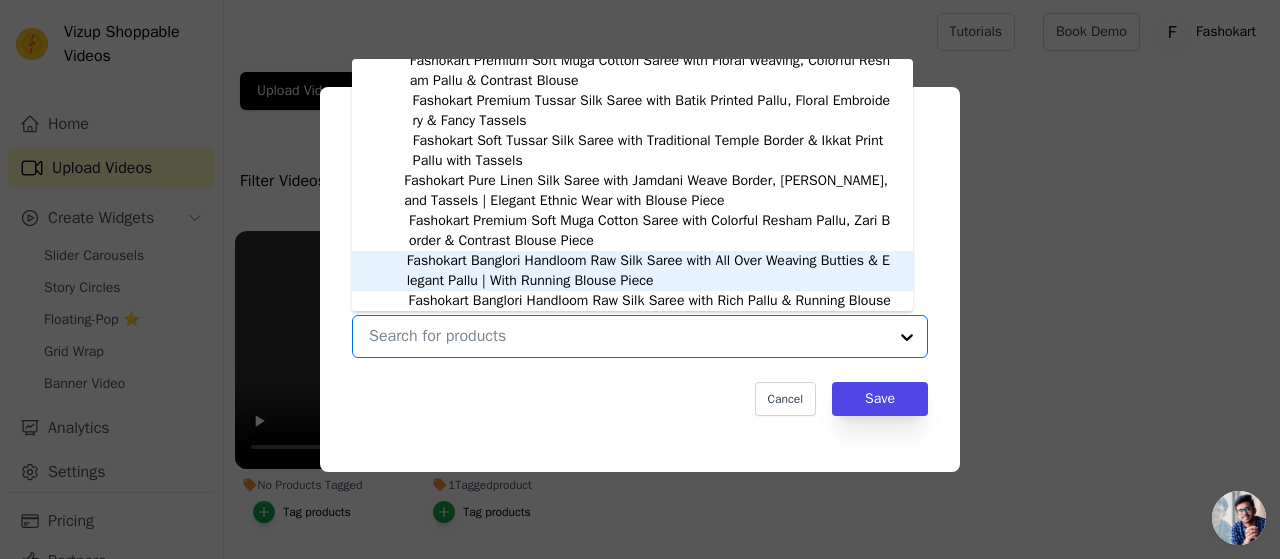 scroll, scrollTop: 3428, scrollLeft: 0, axis: vertical 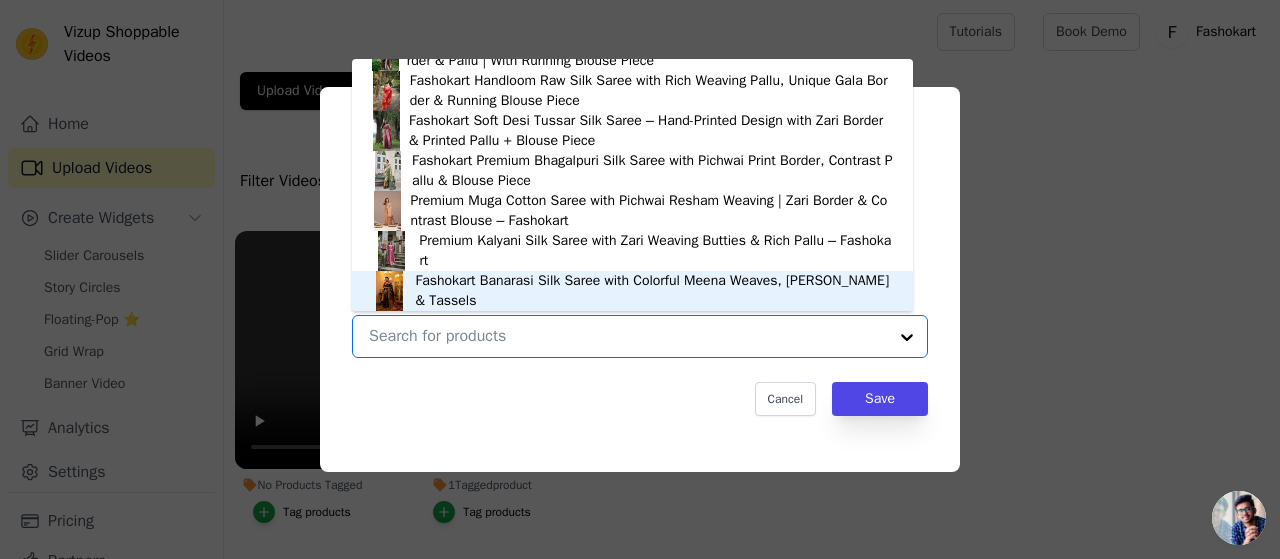 click on "Fashokart Banarasi Silk Saree with Colorful Meena Weaves, Rich Pallu & Tassels" at bounding box center (653, 291) 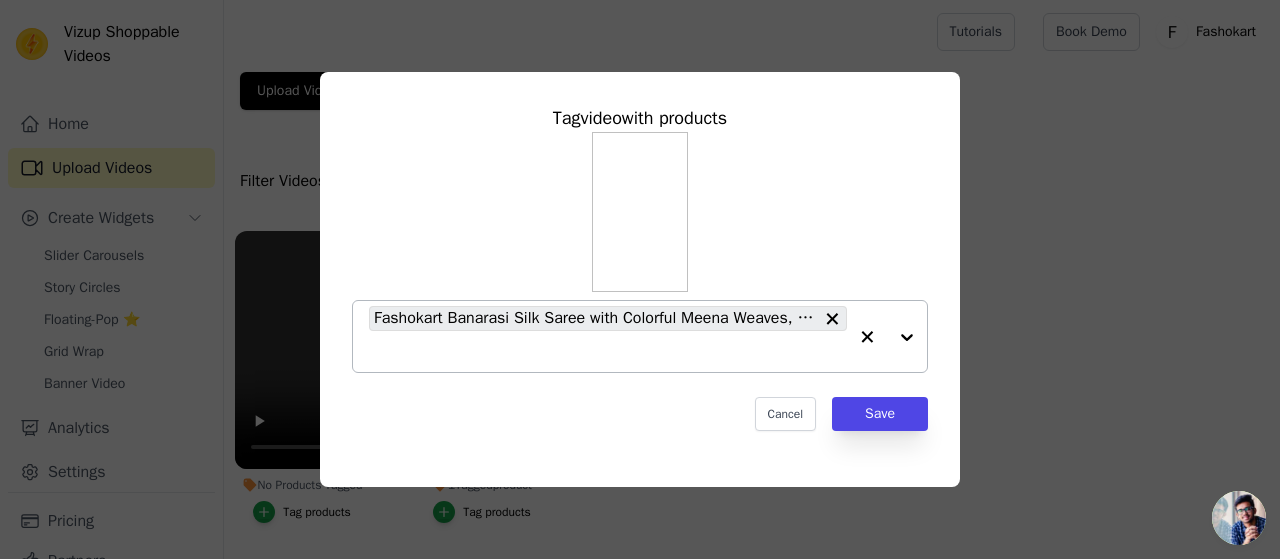 click 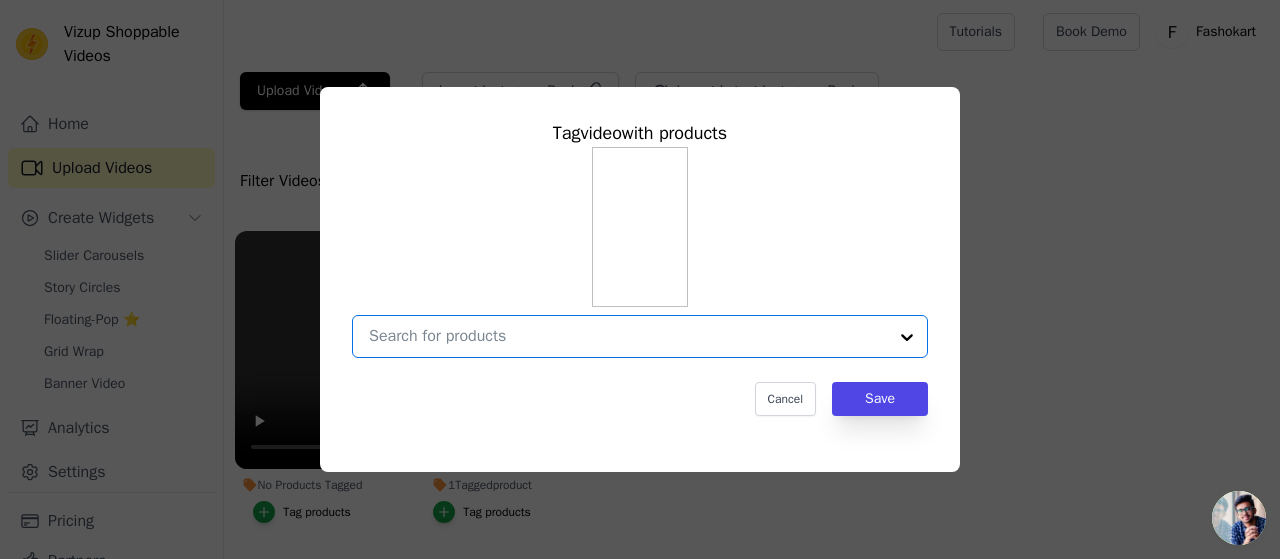 click on "No Products Tagged     Tag  video  with products       Option undefined, selected.   Select is focused, type to refine list, press down to open the menu.                   Cancel   Save     Tag products" at bounding box center [628, 336] 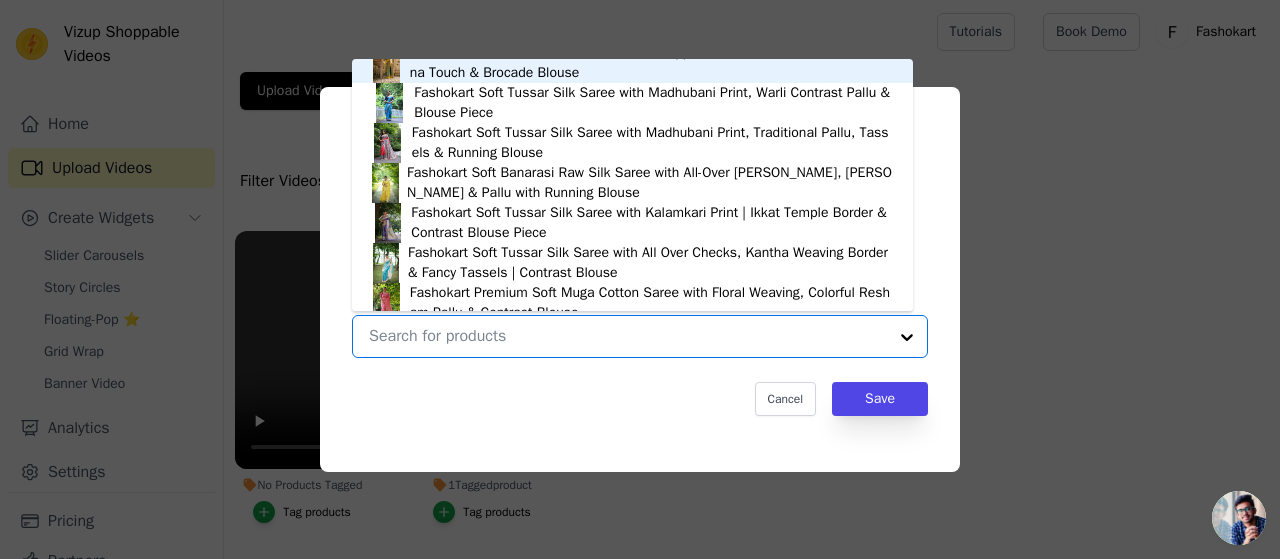 scroll, scrollTop: 2728, scrollLeft: 0, axis: vertical 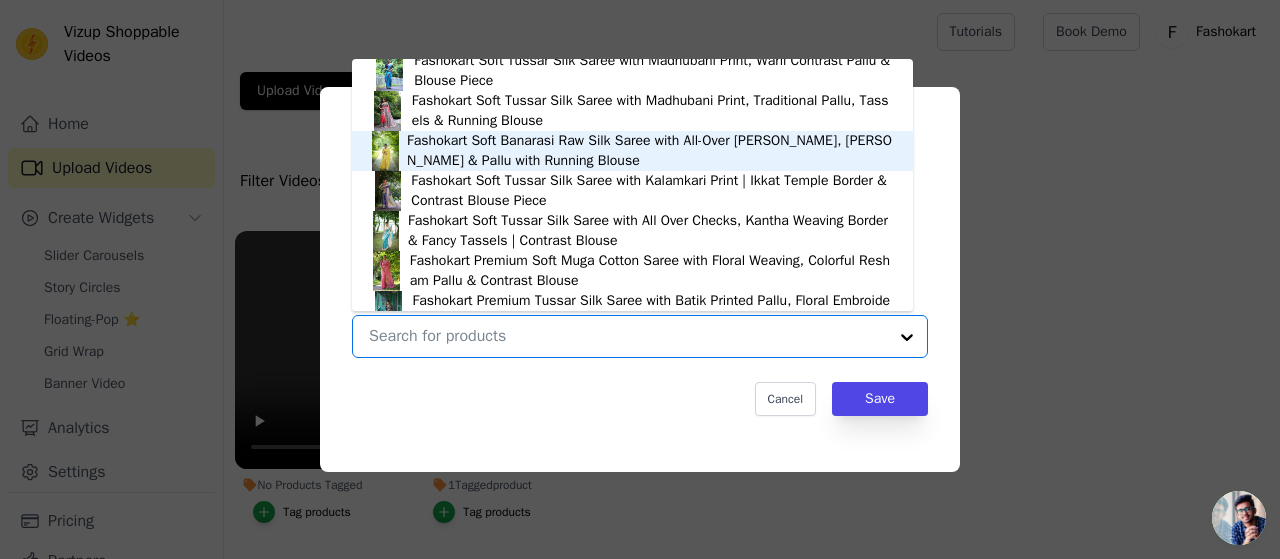 click on "Fashokart Soft Banarasi Raw Silk Saree with All-Over Zari Lining, Zari Border & Pallu with Running Blouse" at bounding box center [650, 151] 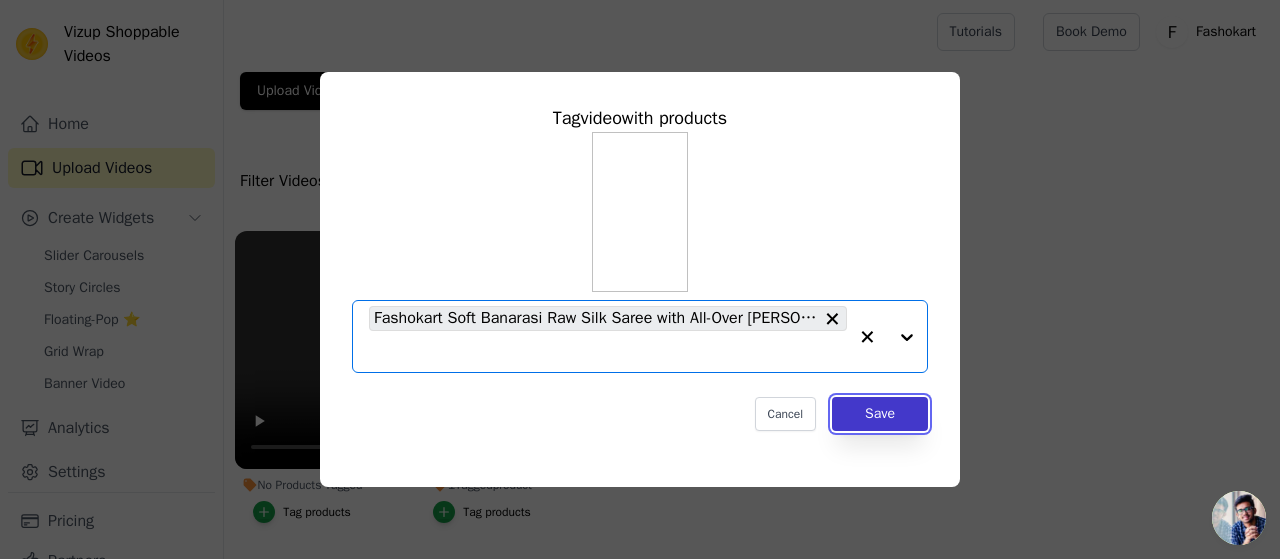 click on "Save" at bounding box center (880, 414) 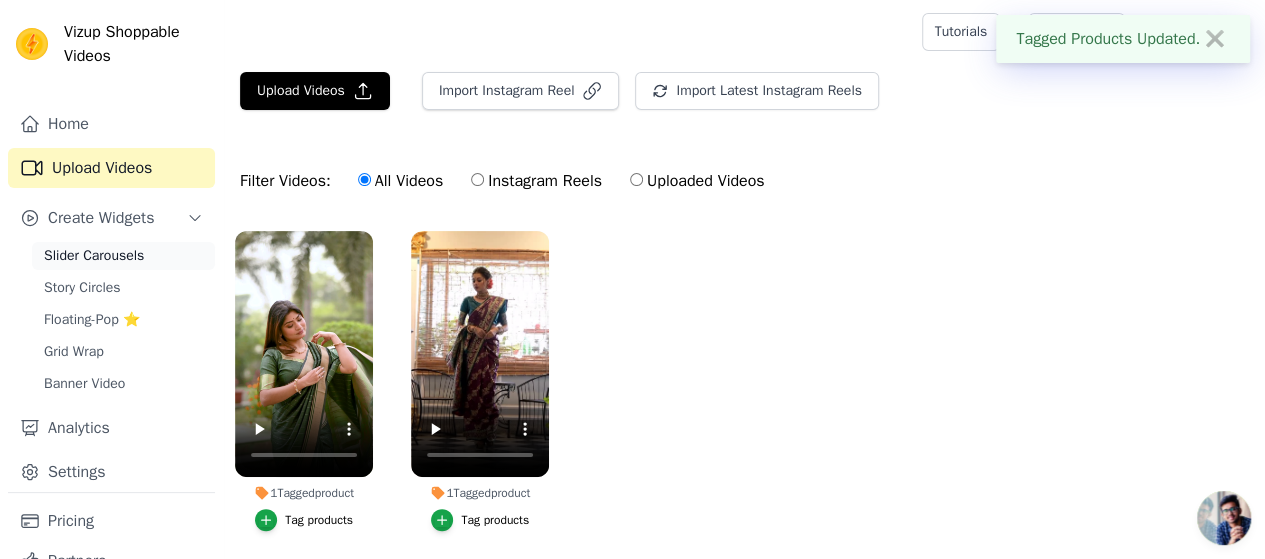 click on "Slider Carousels" at bounding box center [123, 256] 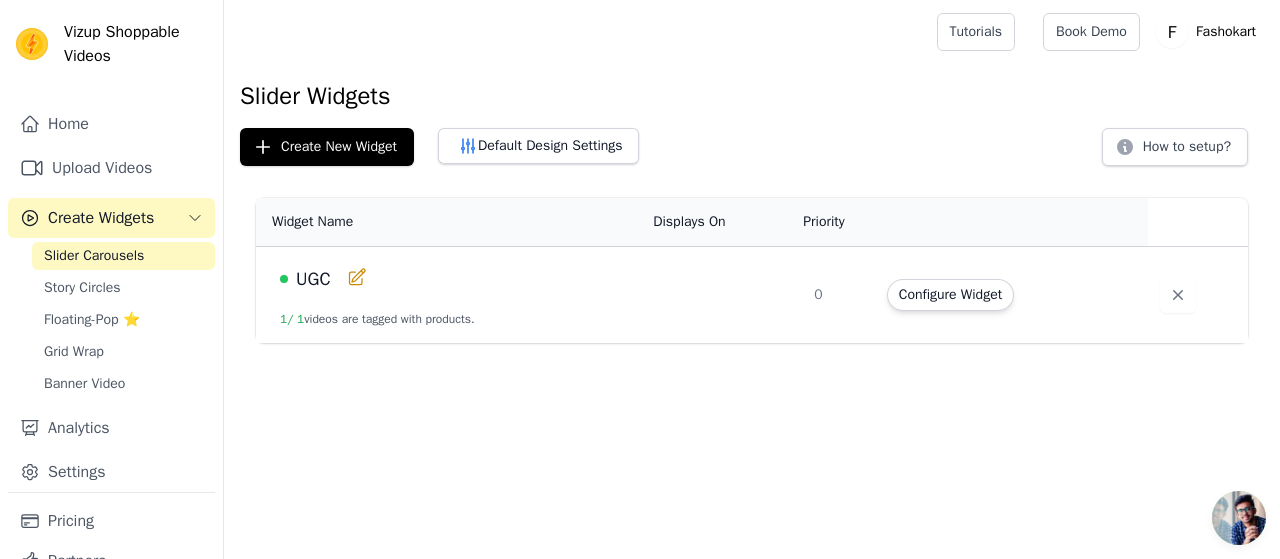 click on "UGC" at bounding box center [313, 279] 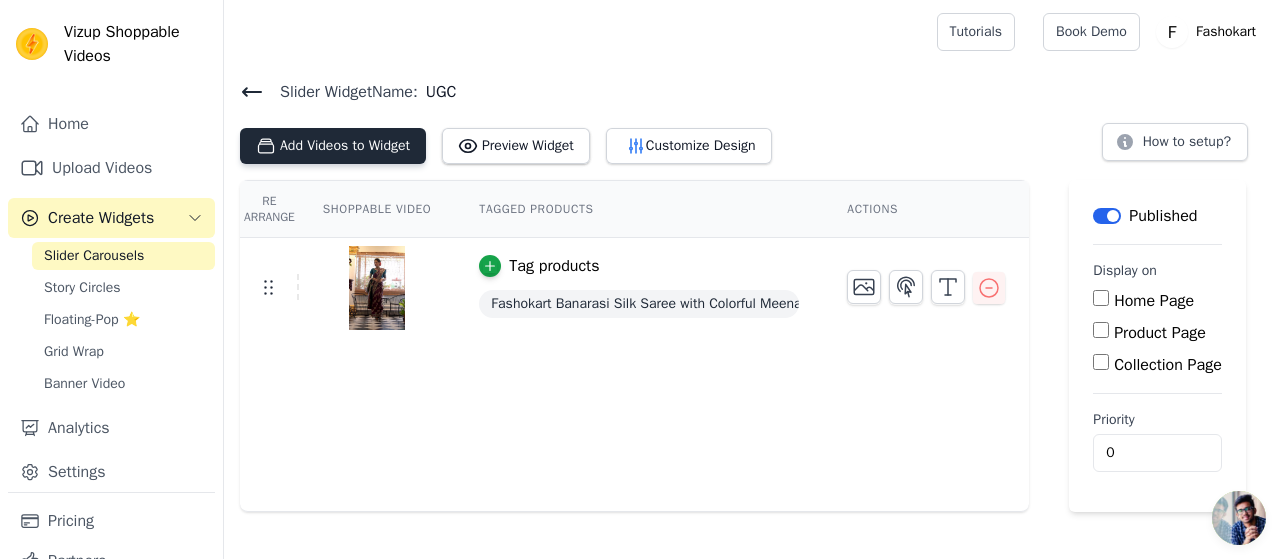 click on "Add Videos to Widget" at bounding box center (333, 146) 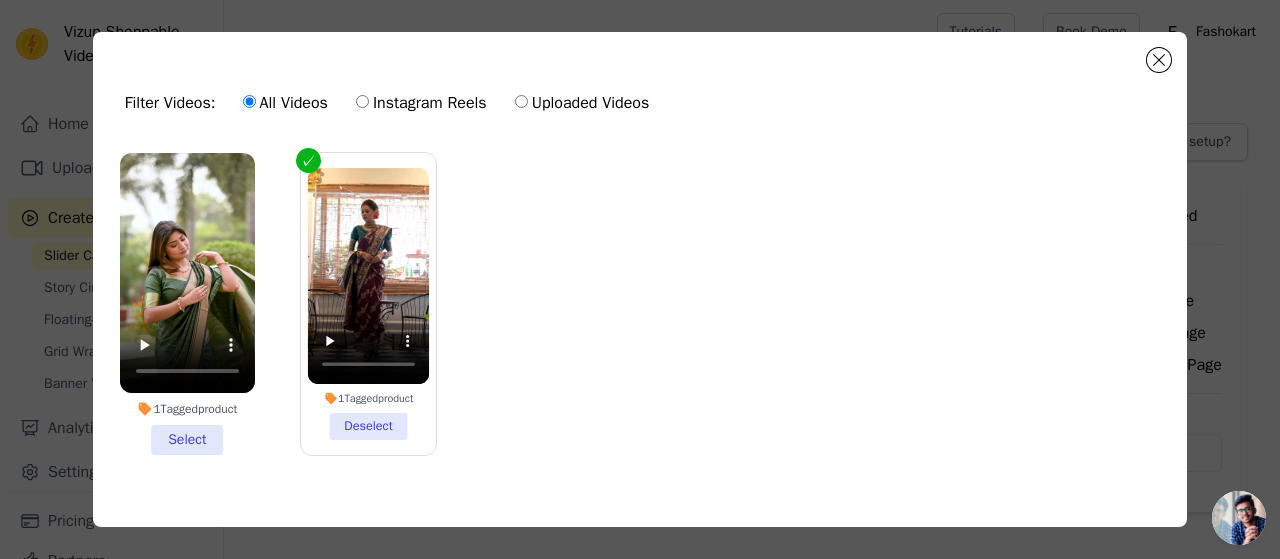 click on "1  Tagged  product     Select" at bounding box center (187, 304) 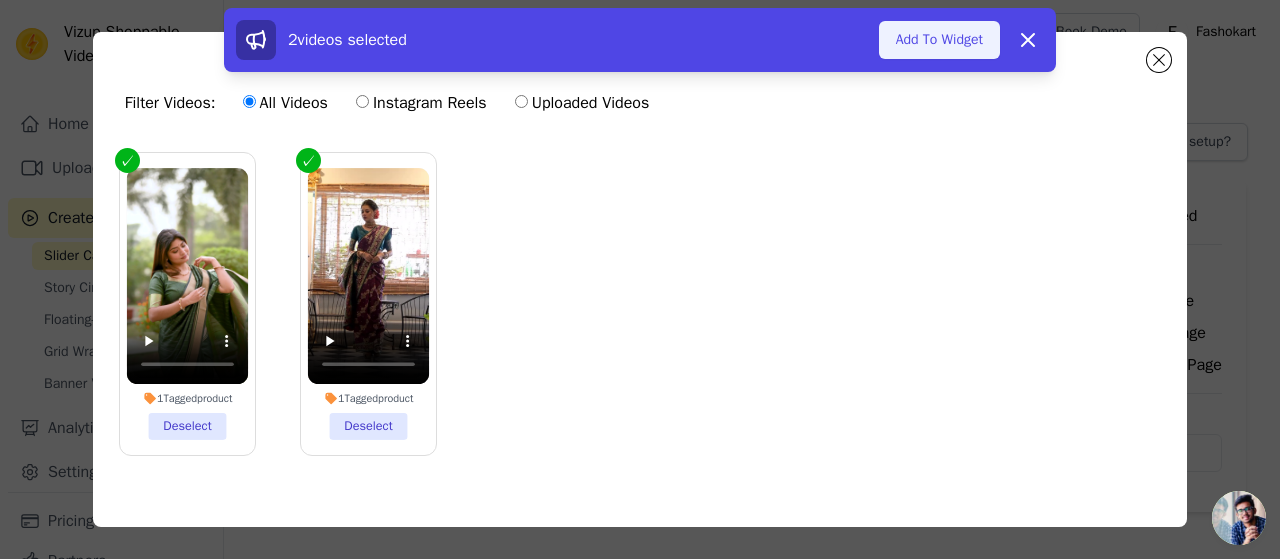 click on "Add To Widget" at bounding box center [939, 40] 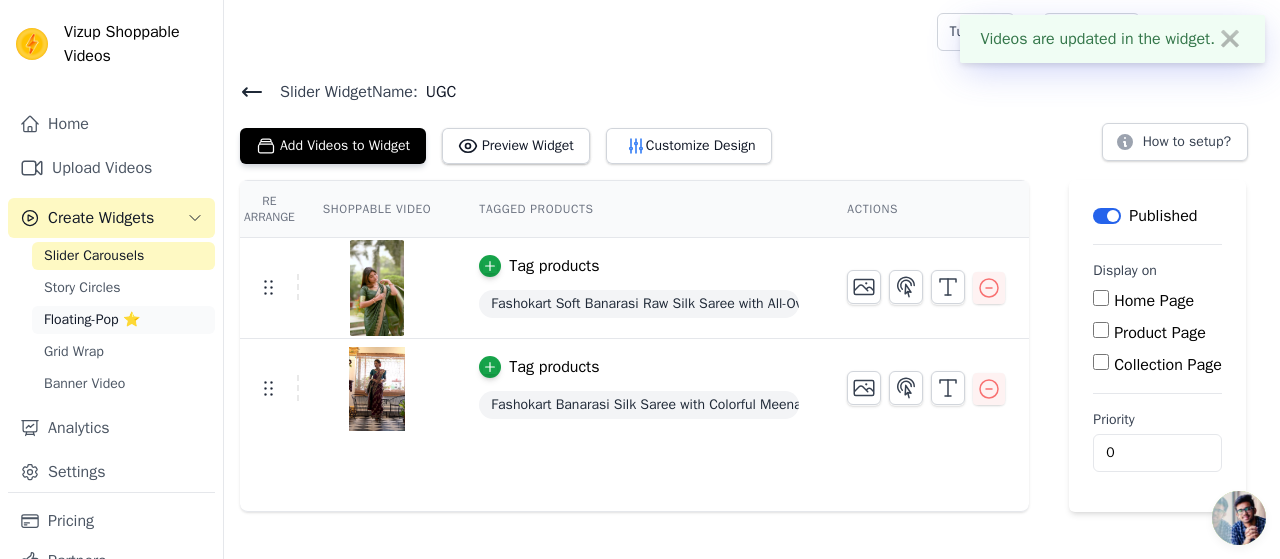 click on "Floating-Pop ⭐" at bounding box center [92, 320] 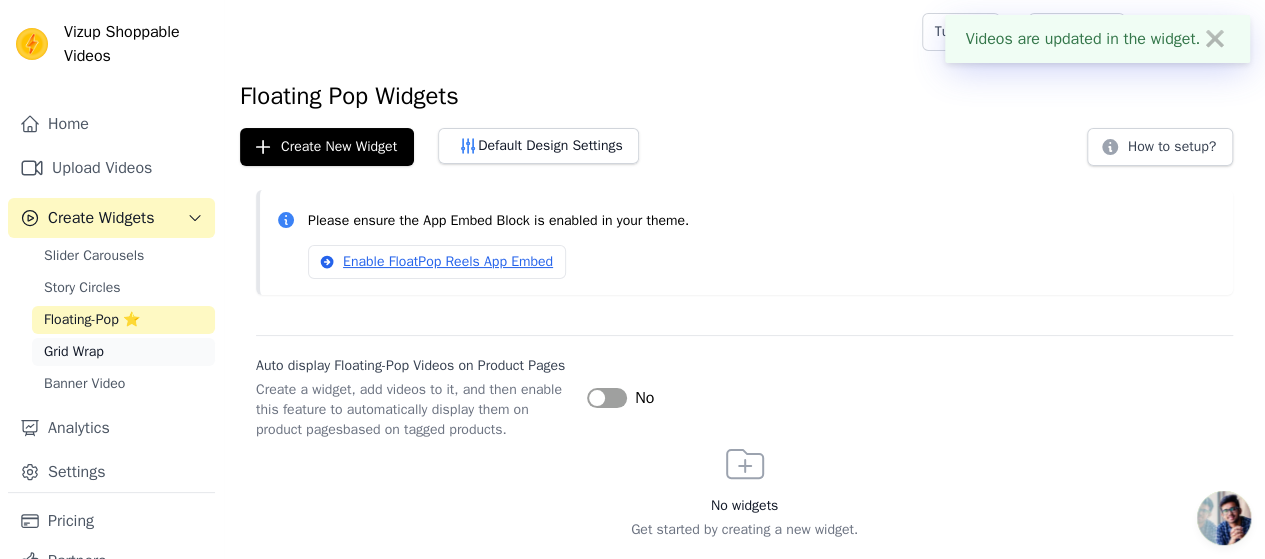 click on "Grid Wrap" at bounding box center [74, 352] 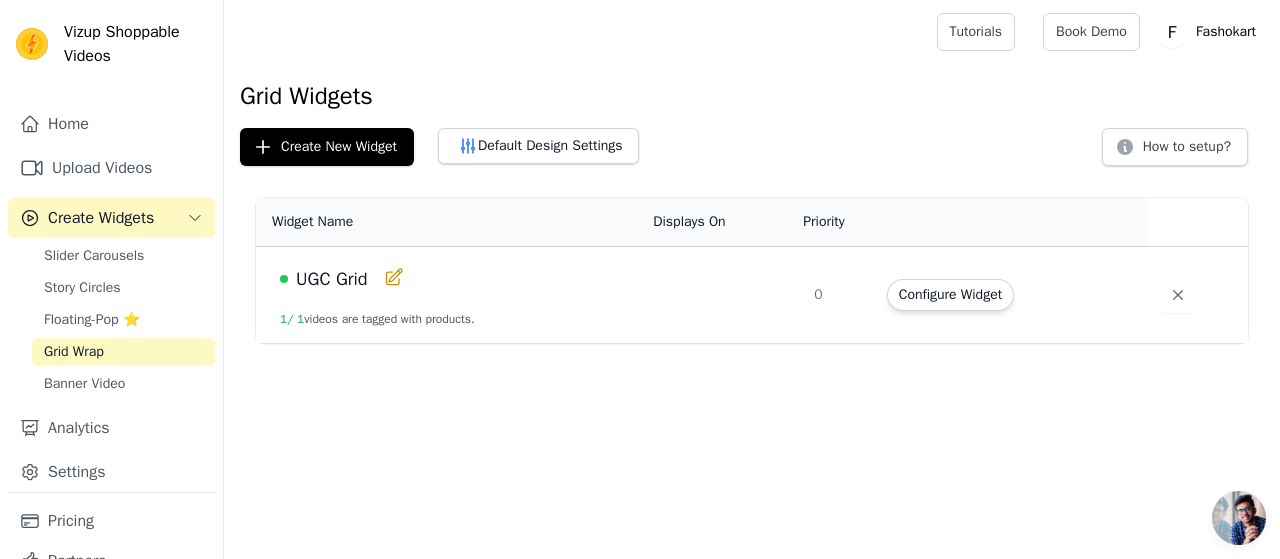 click on "UGC Grid" at bounding box center [454, 279] 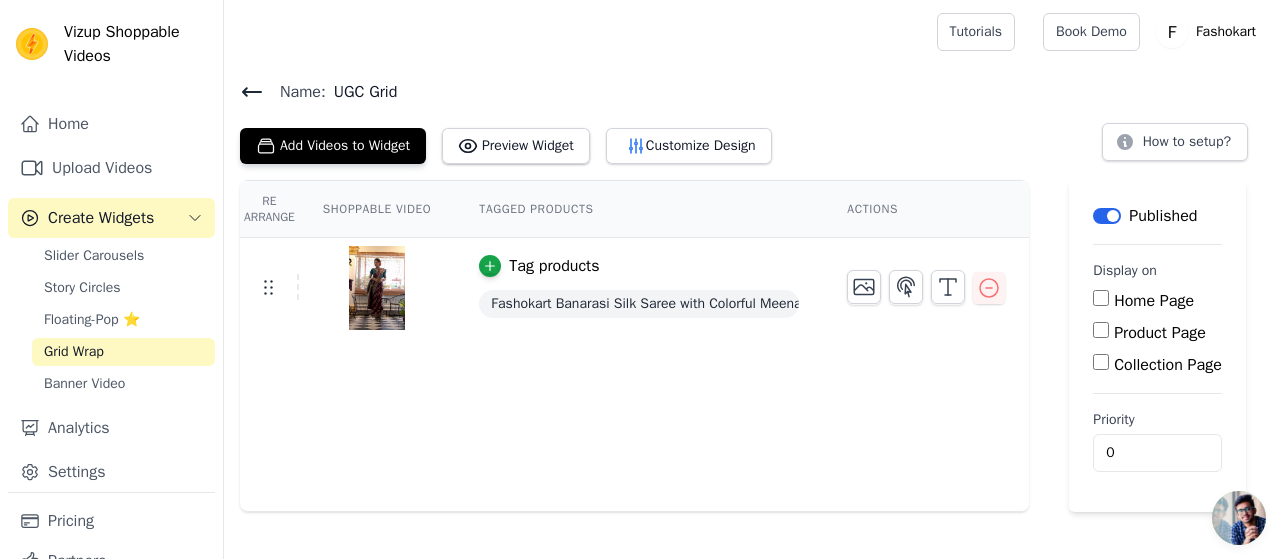 click on "Add Videos to Widget
Preview Widget       Customize Design" at bounding box center [514, 142] 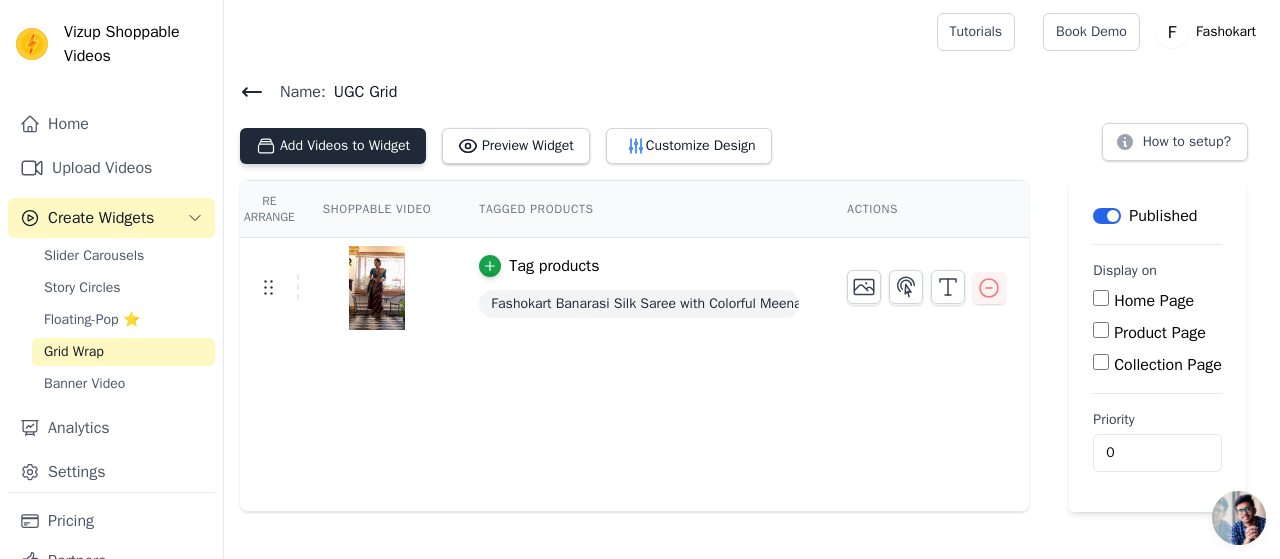 click on "Add Videos to Widget" at bounding box center (333, 146) 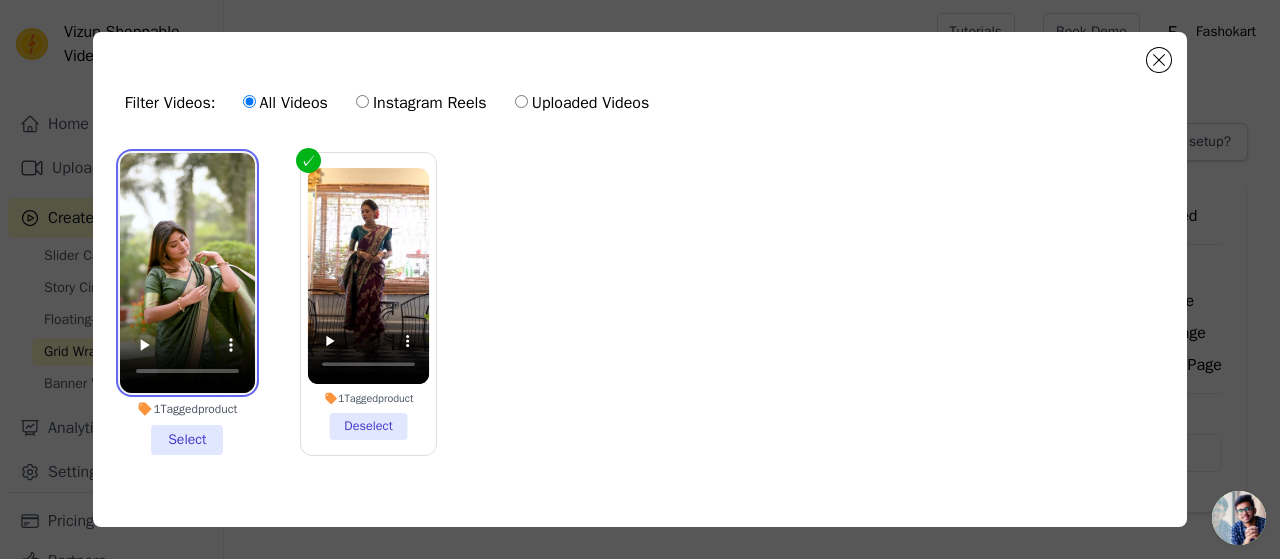 click at bounding box center [187, 273] 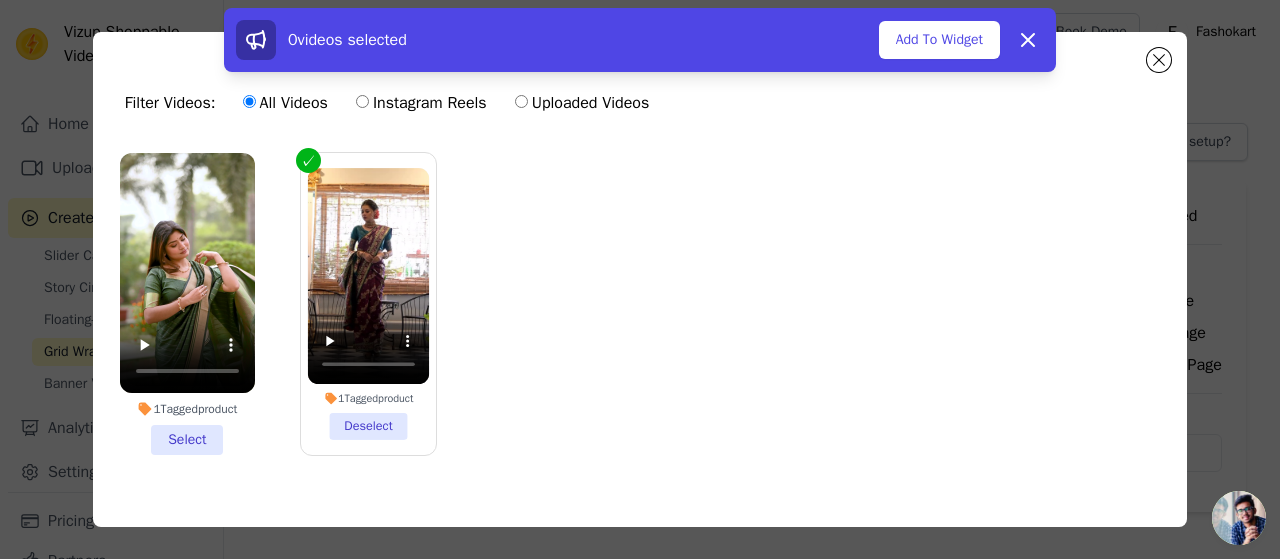 click on "1  Tagged  product     Select" at bounding box center [187, 304] 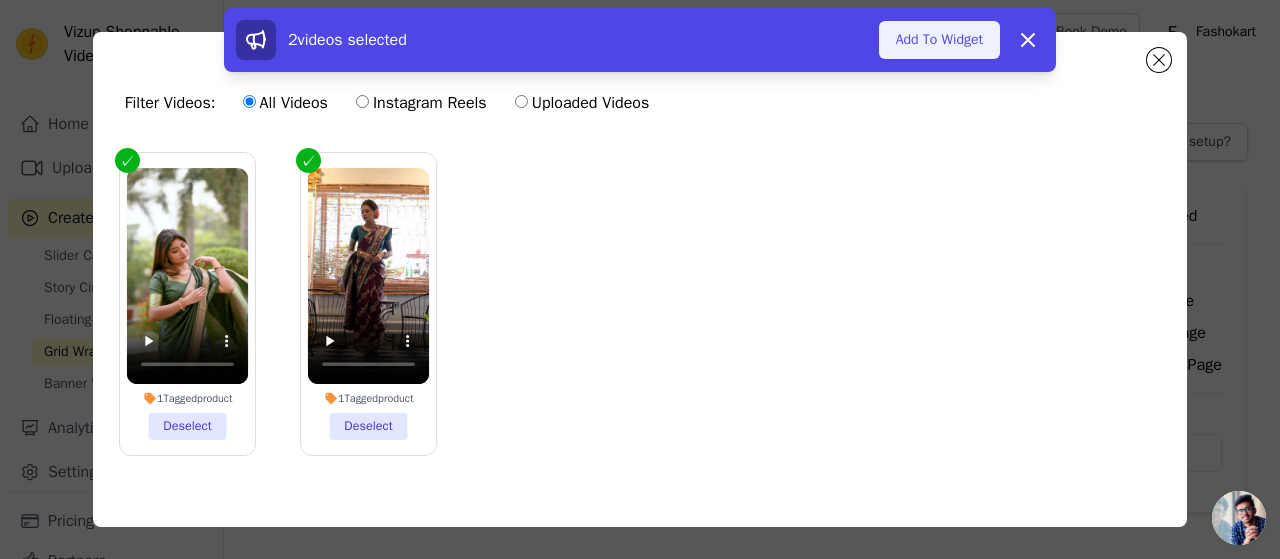 click on "Add To Widget" at bounding box center (939, 40) 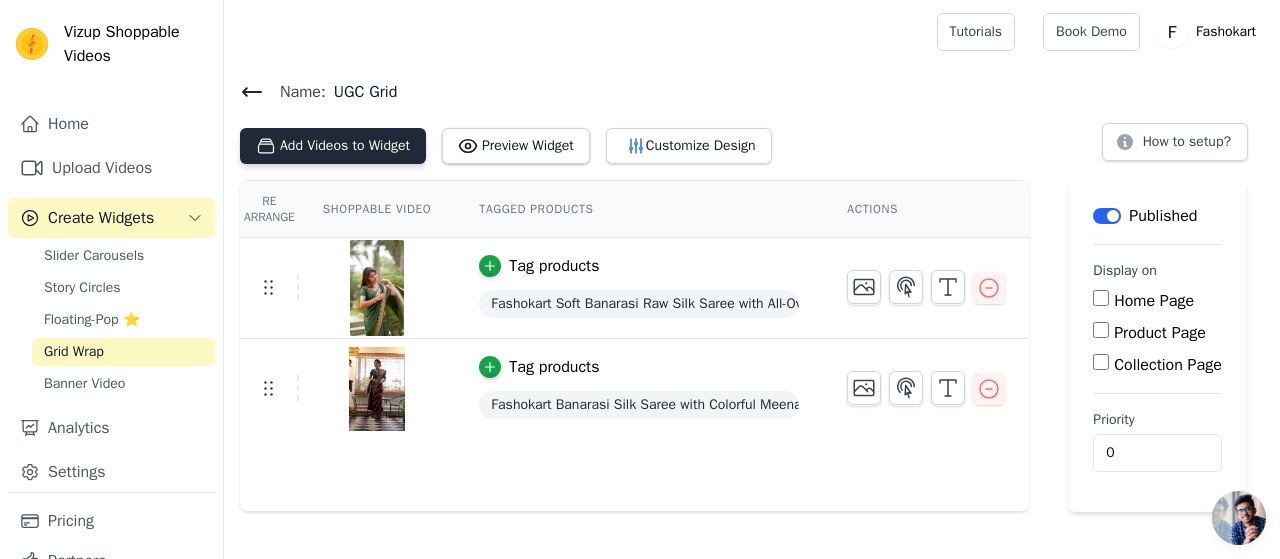 click on "Add Videos to Widget" at bounding box center (333, 146) 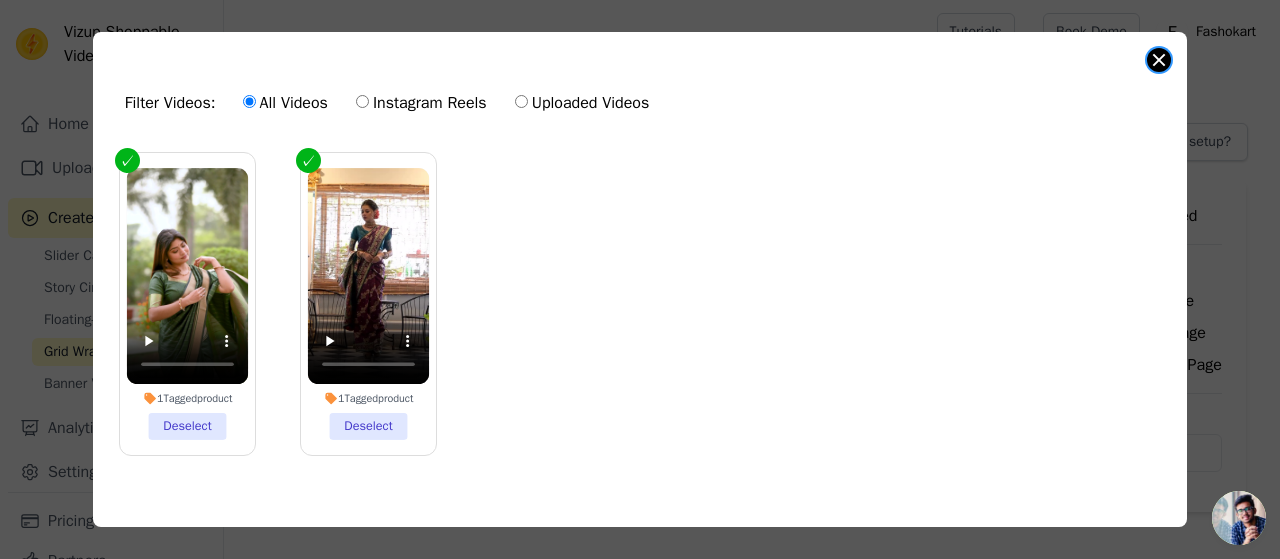 click at bounding box center (1159, 60) 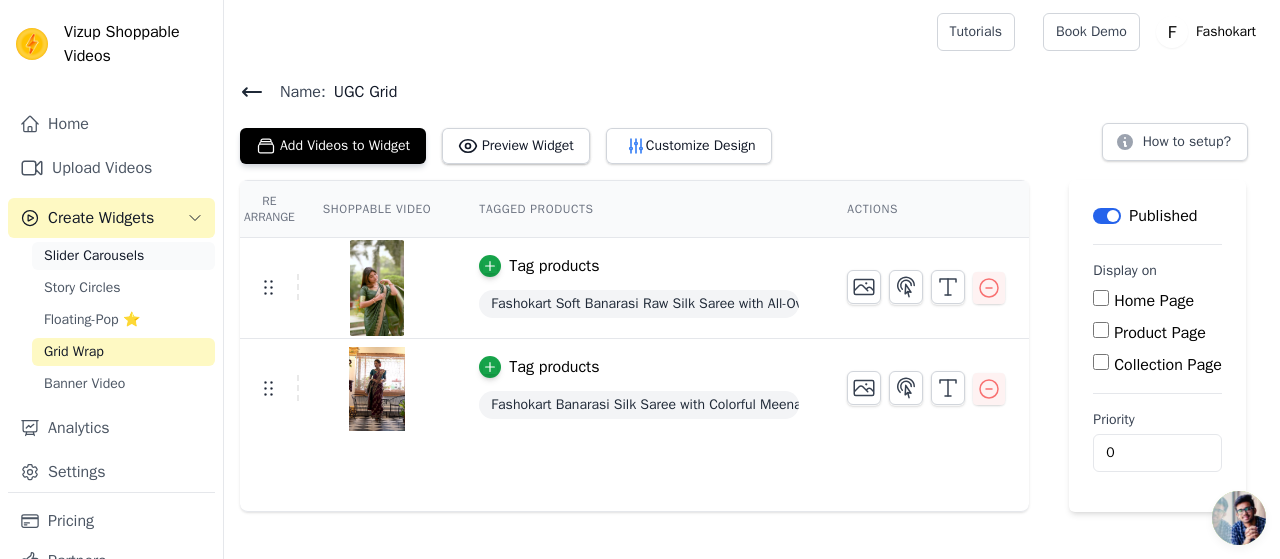 click on "Slider Carousels" at bounding box center [94, 256] 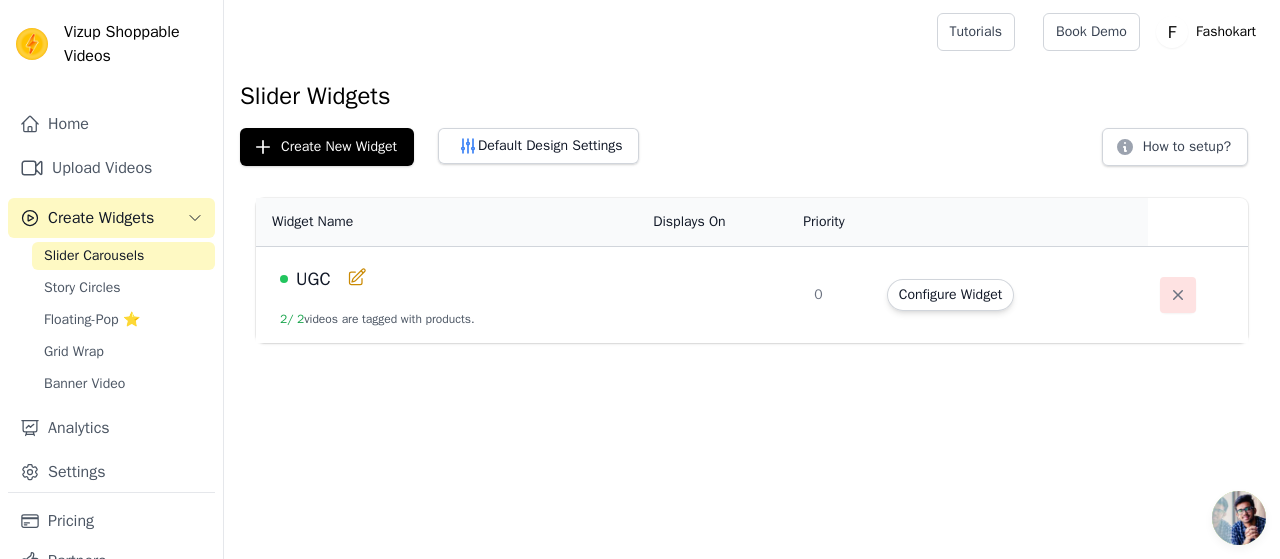 click 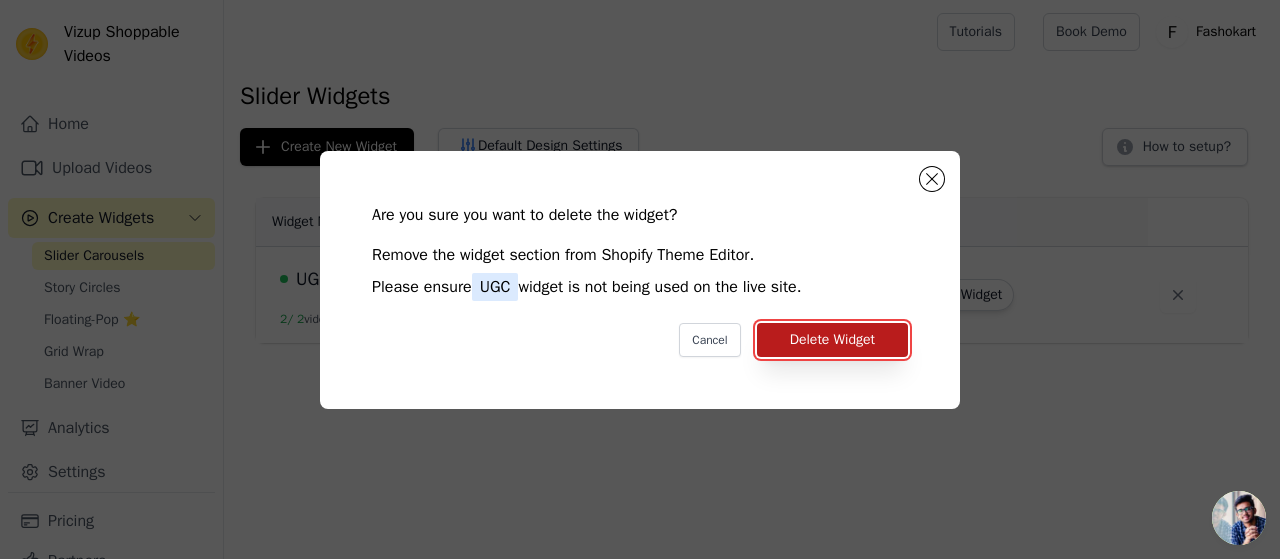 click on "Delete Widget" at bounding box center [832, 340] 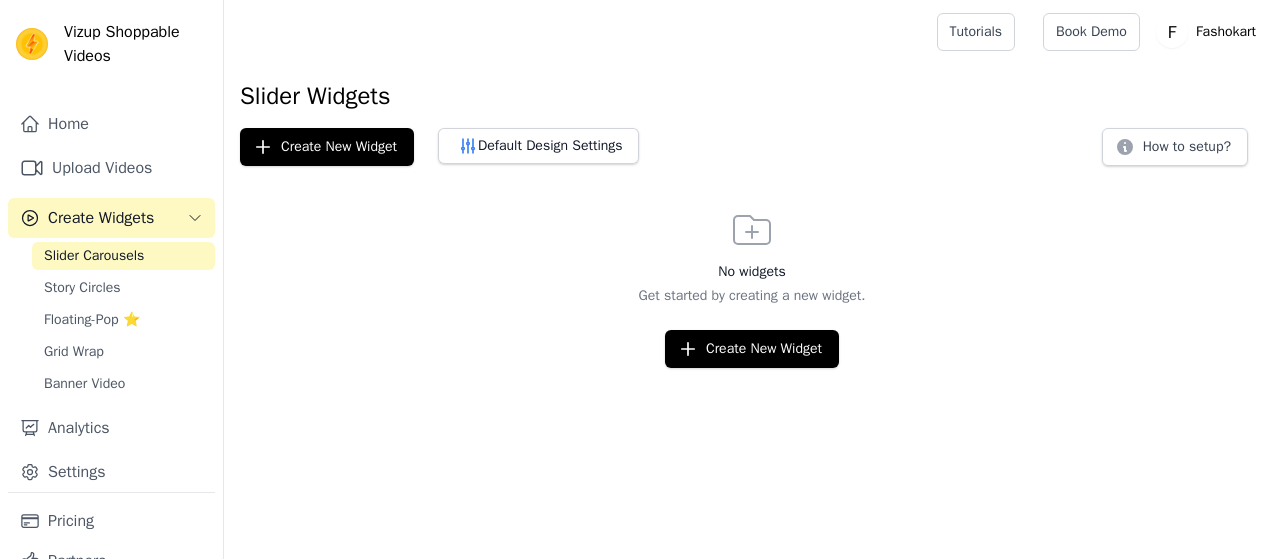 scroll, scrollTop: 0, scrollLeft: 0, axis: both 